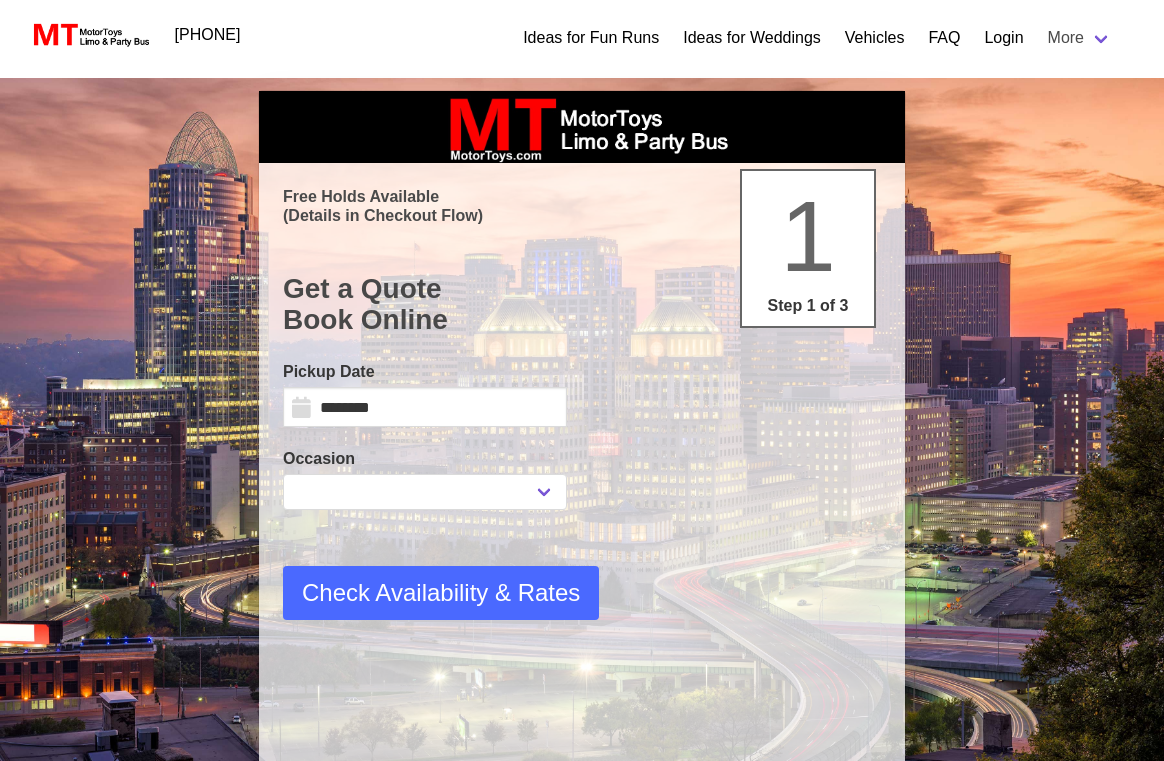 scroll, scrollTop: 0, scrollLeft: 0, axis: both 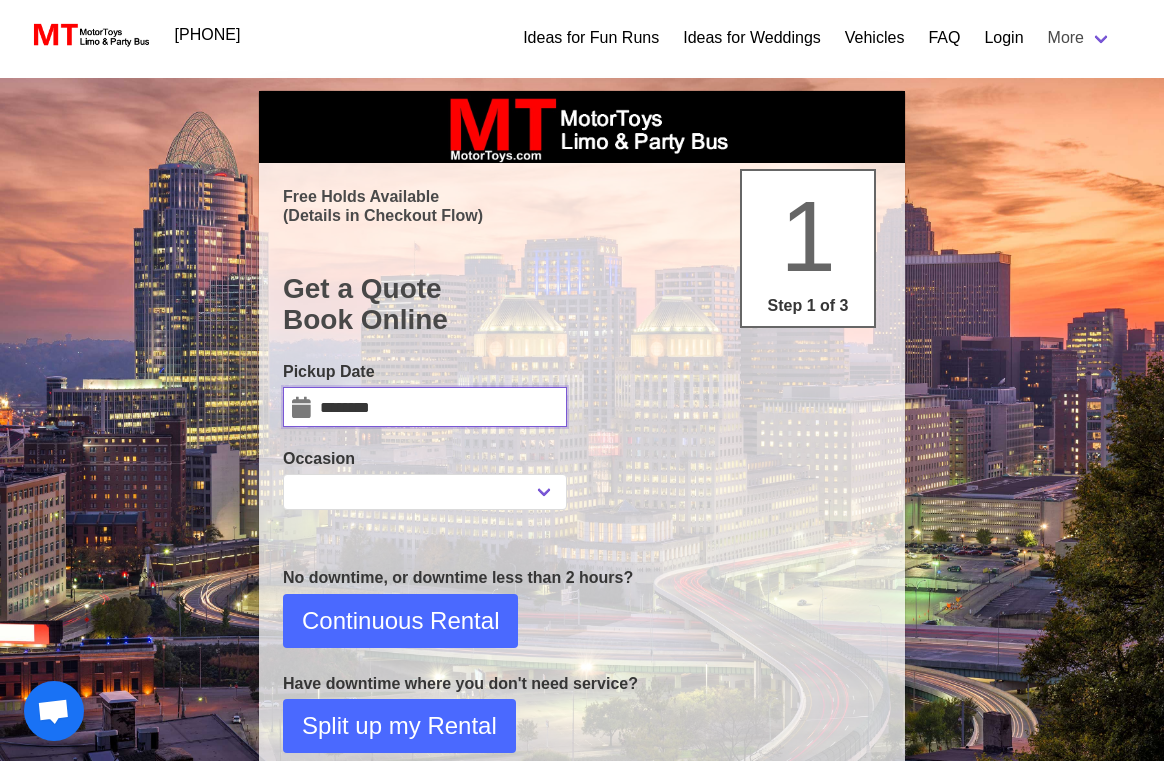 click on "********" at bounding box center (425, 407) 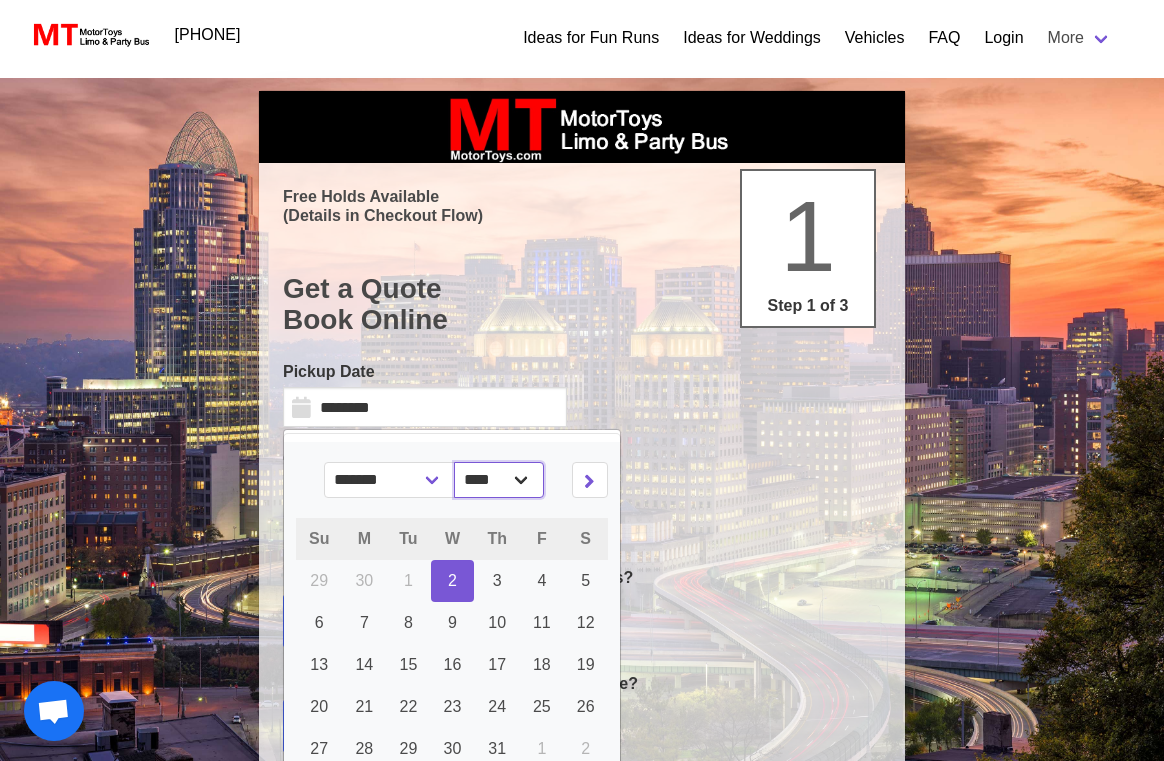 click on "**** **** **** ****" at bounding box center (390, 480) 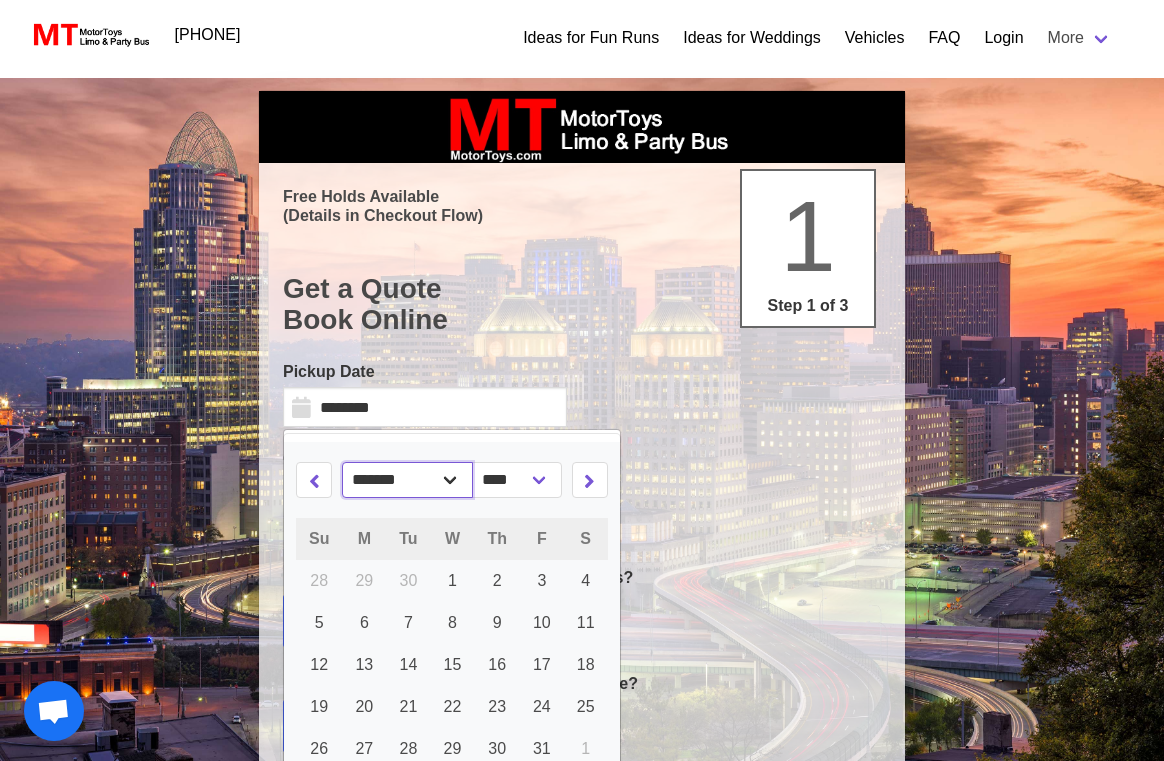 click on "******* ******** ***** ***** *** **** **** ****** ********* ******* ******** ********" at bounding box center (408, 480) 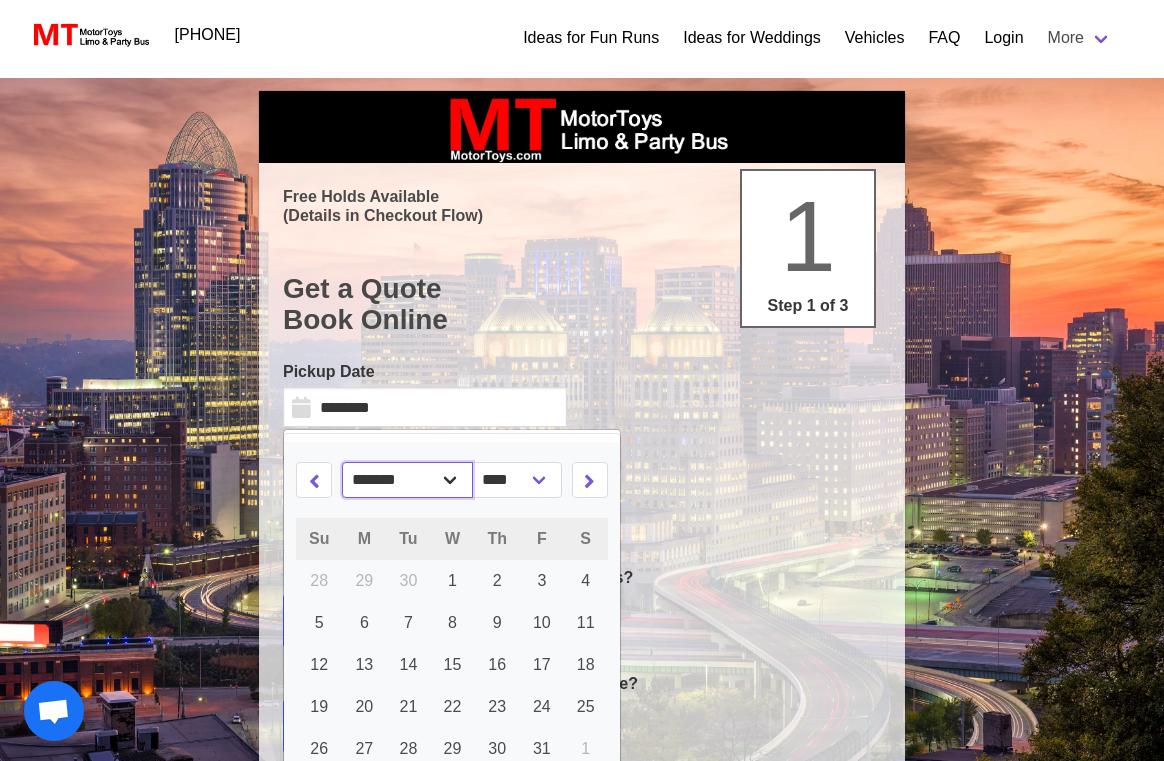 select on "*" 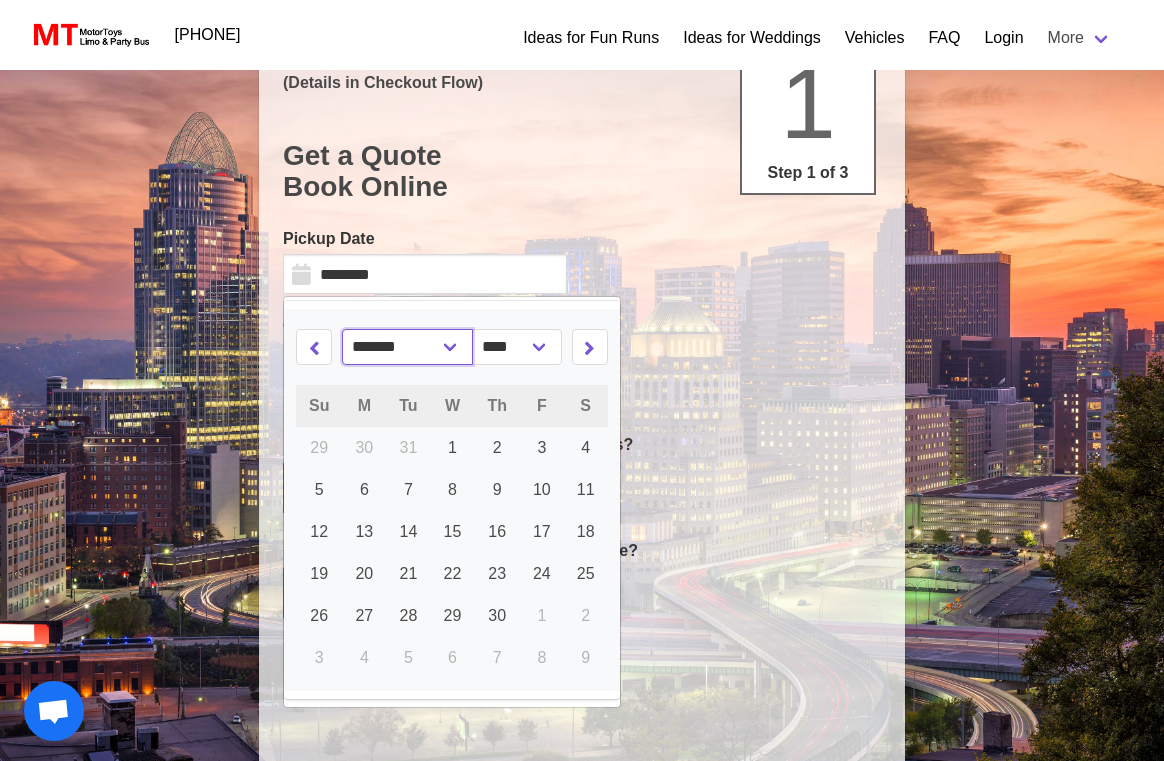 scroll, scrollTop: 194, scrollLeft: 0, axis: vertical 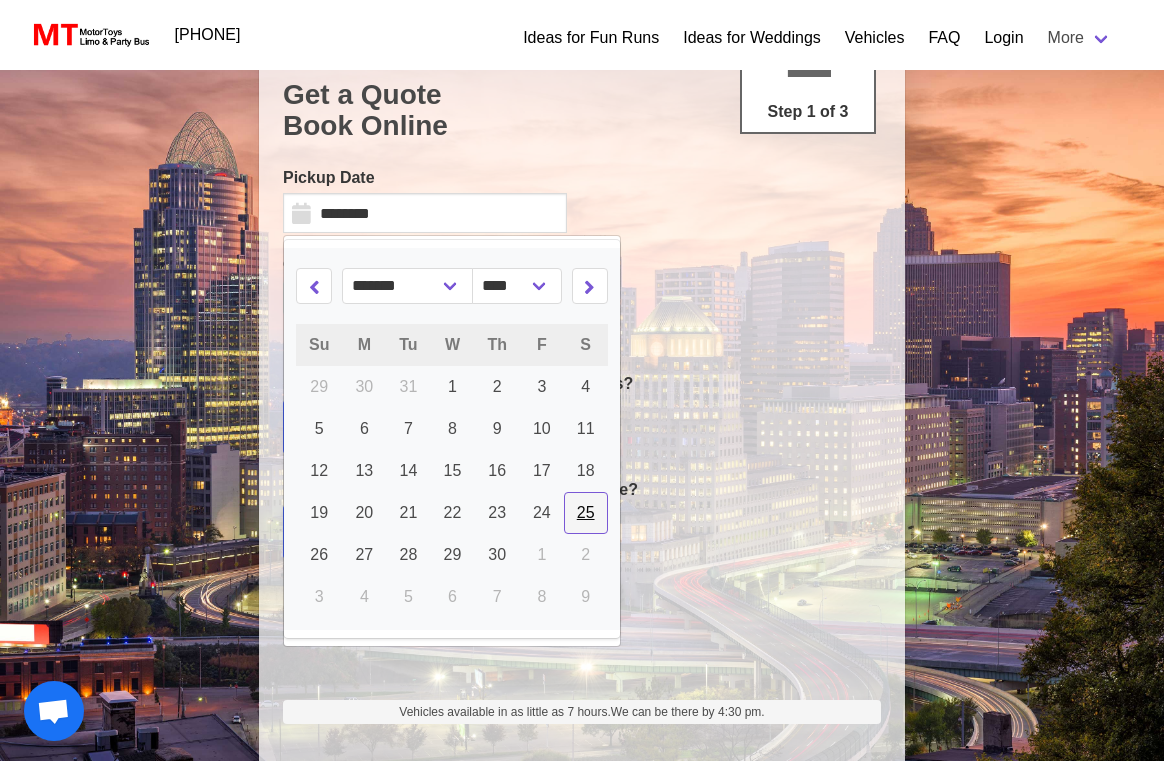 click on "25" at bounding box center (452, 386) 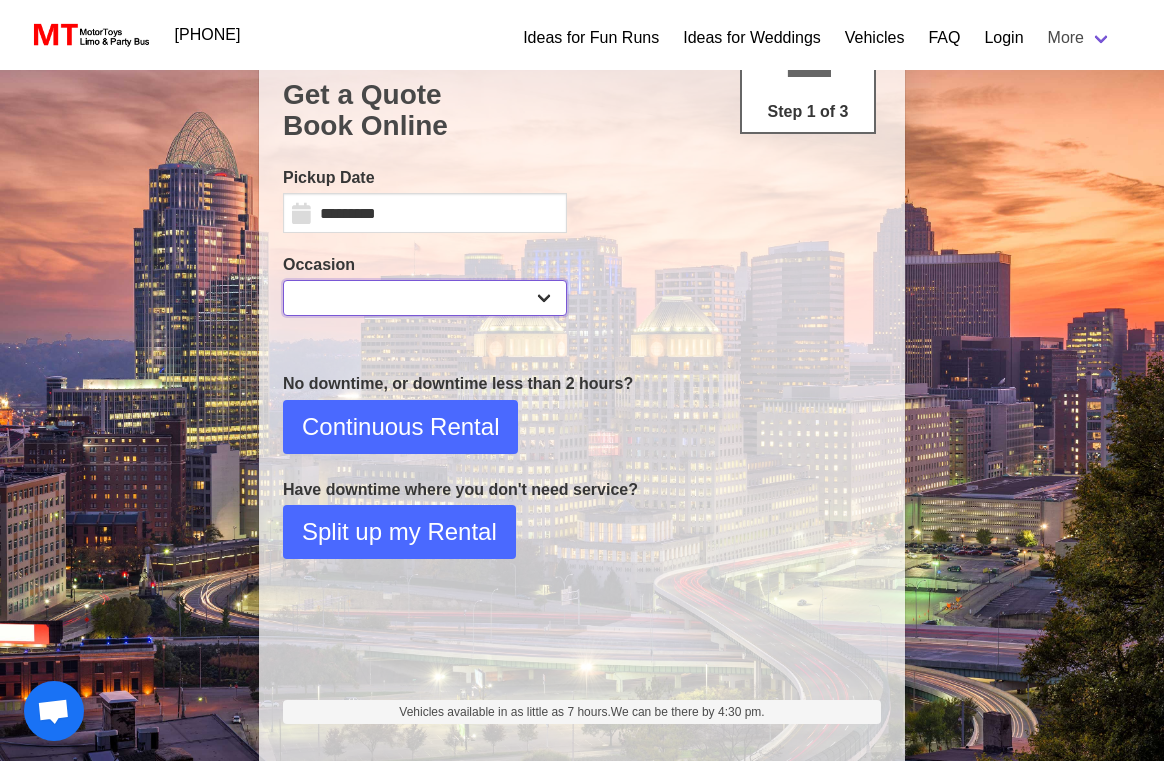 click on "**********" at bounding box center (425, 298) 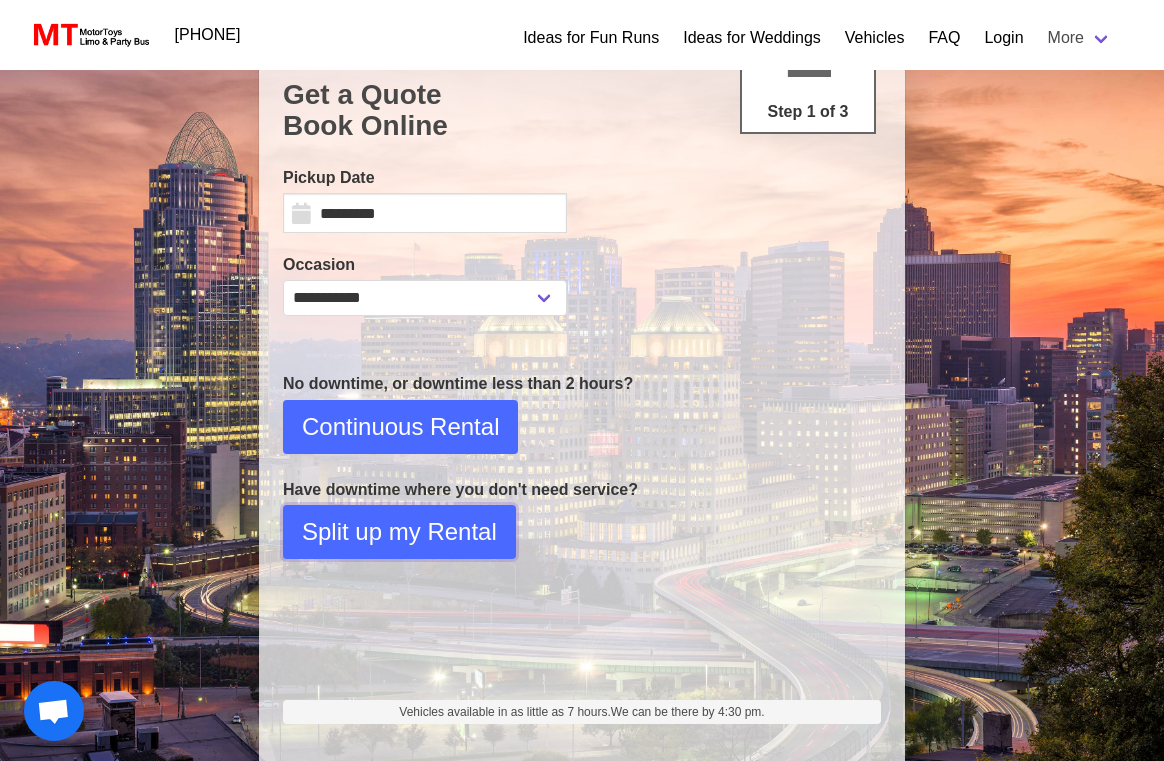 click on "Split up my Rental" at bounding box center (400, 427) 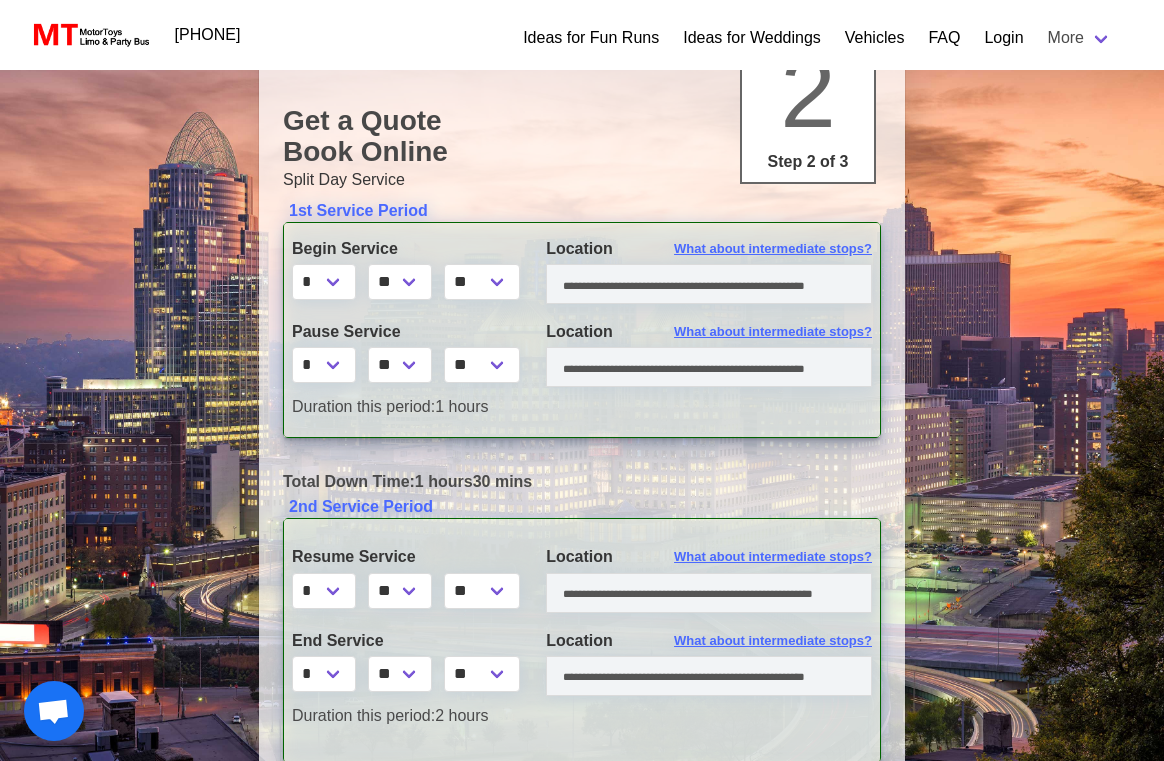 scroll, scrollTop: 170, scrollLeft: 0, axis: vertical 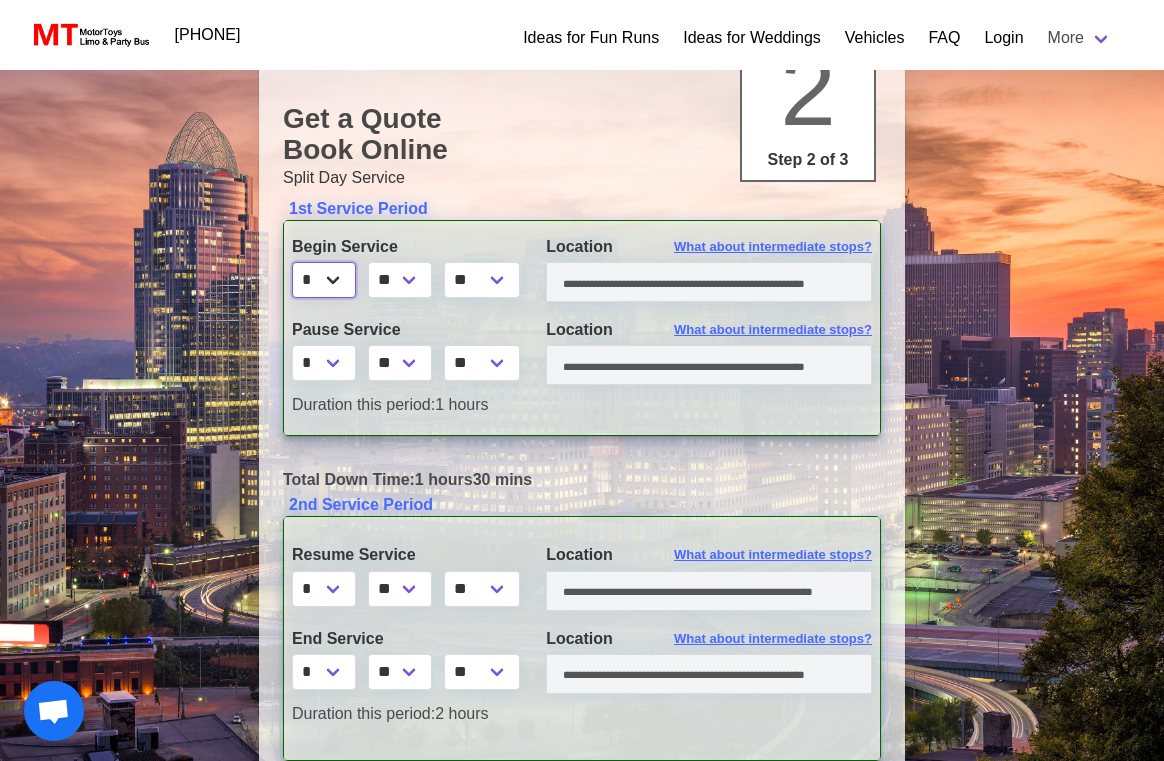 click on "* * * * * * * * * ** ** **" at bounding box center (324, 280) 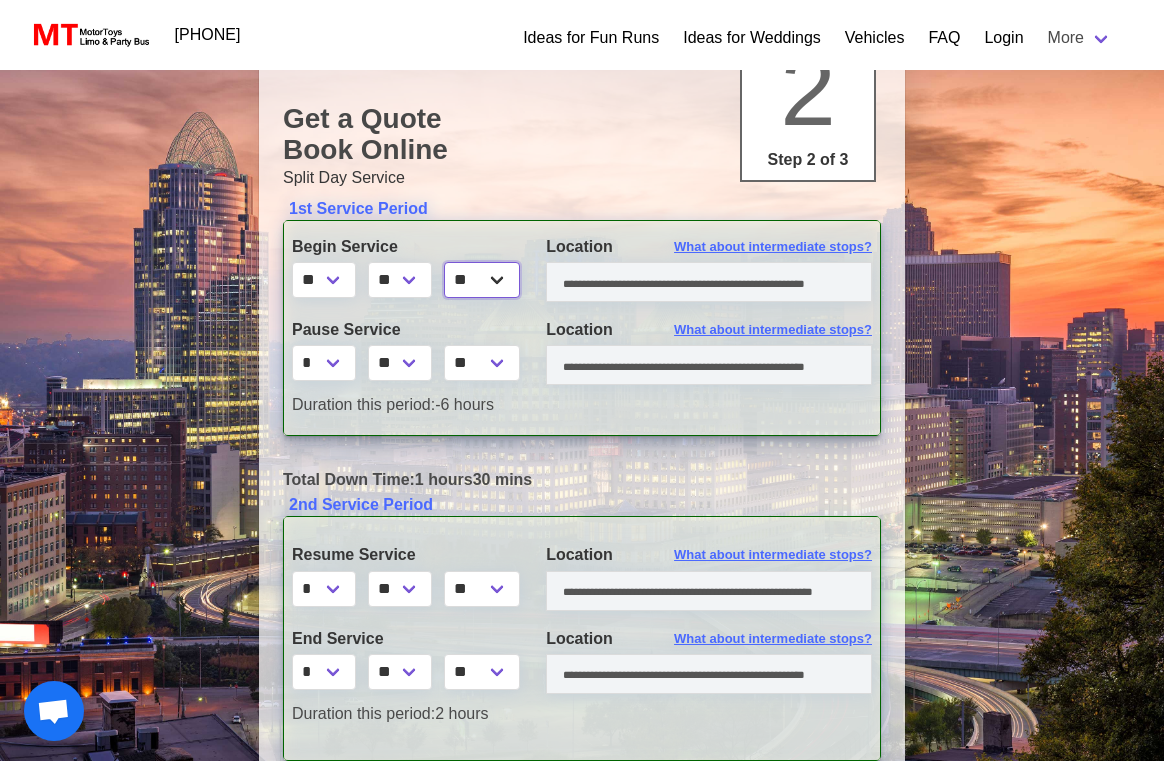 click on "**   **" at bounding box center [482, 280] 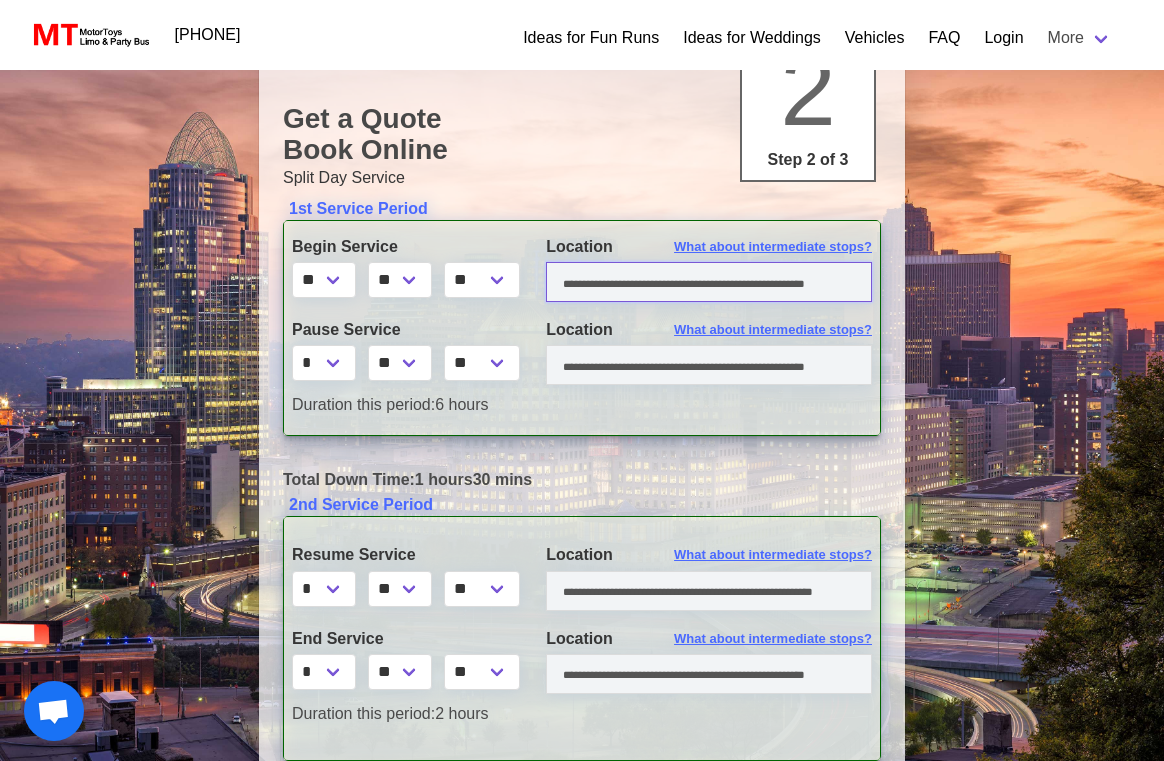 click at bounding box center (709, 282) 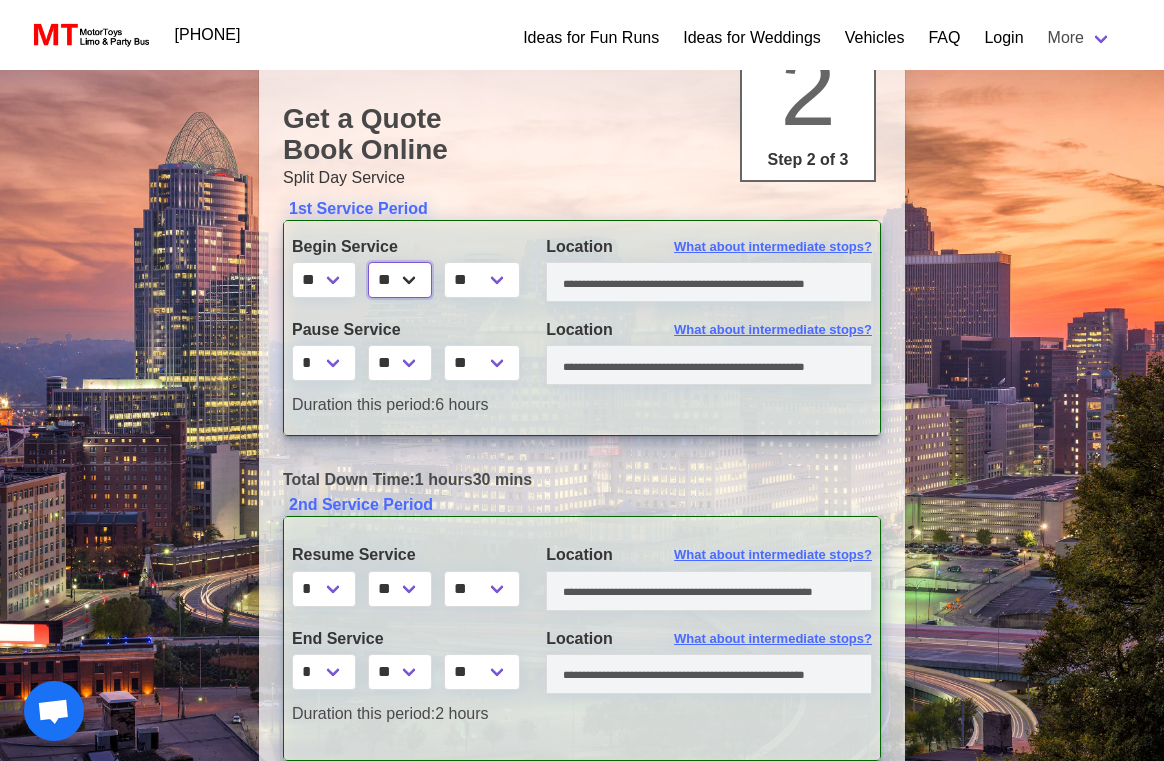 click on "** ** ** **" at bounding box center [400, 280] 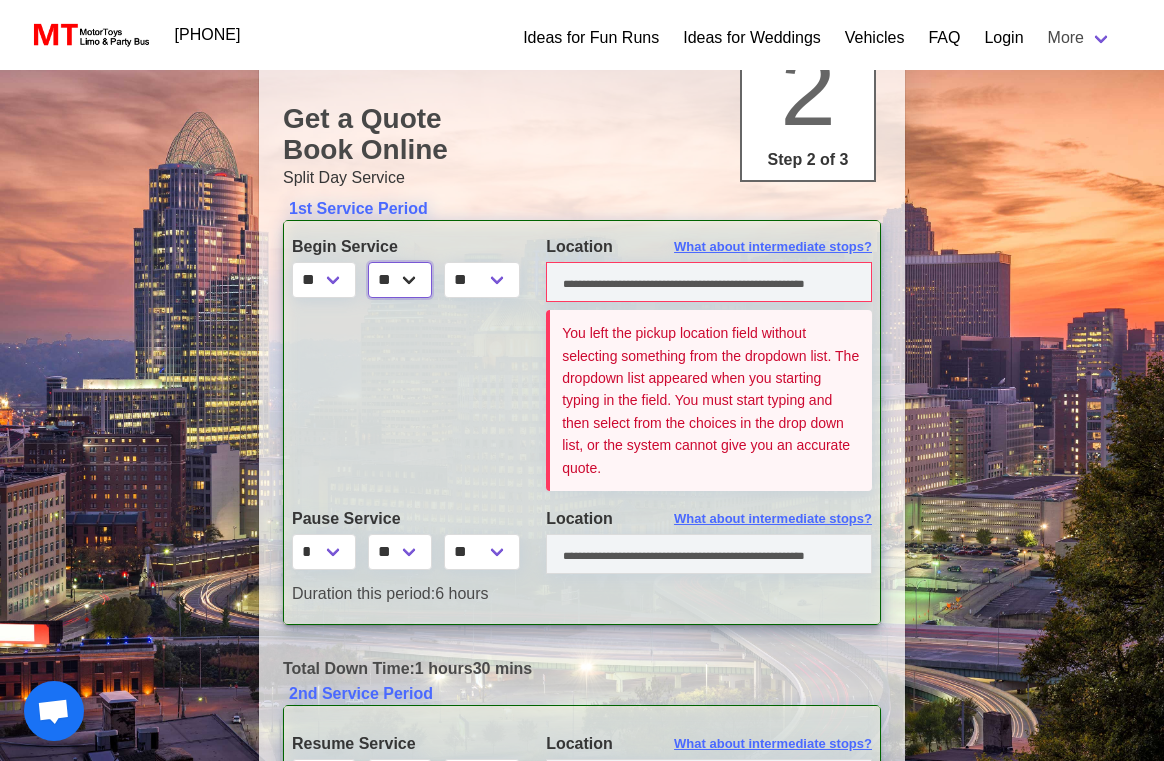 select on "*" 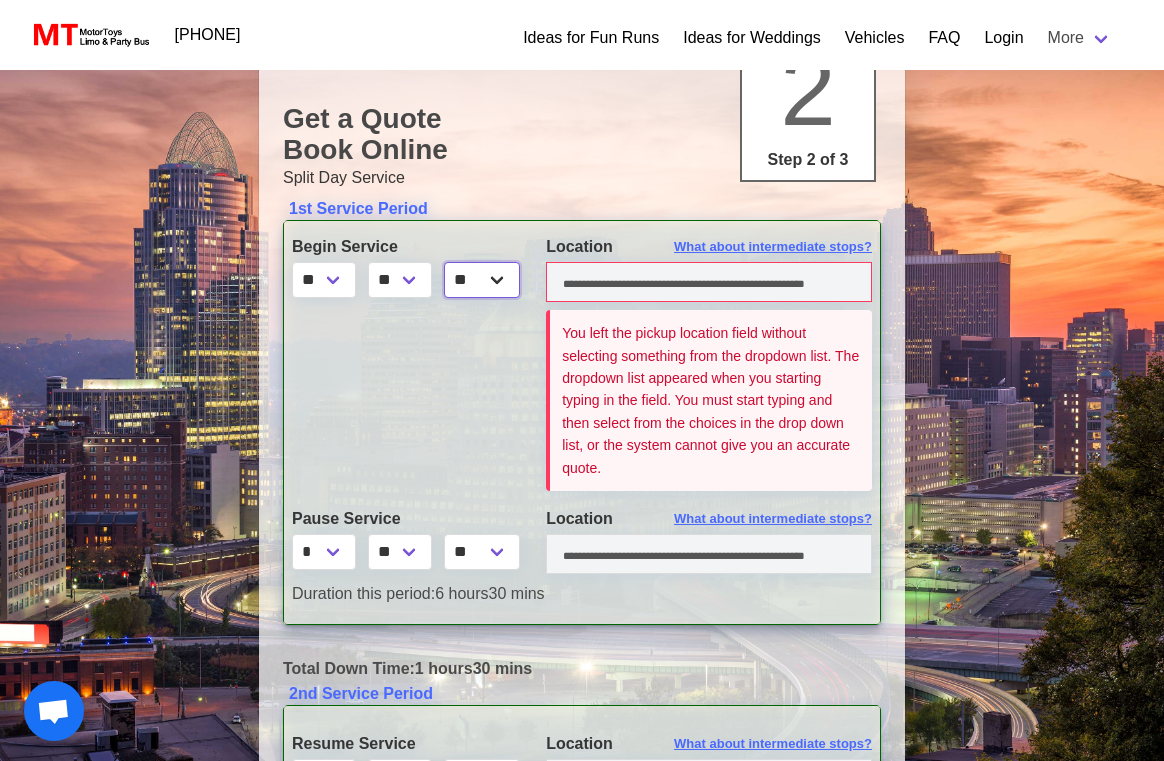 click on "**   **" at bounding box center [482, 280] 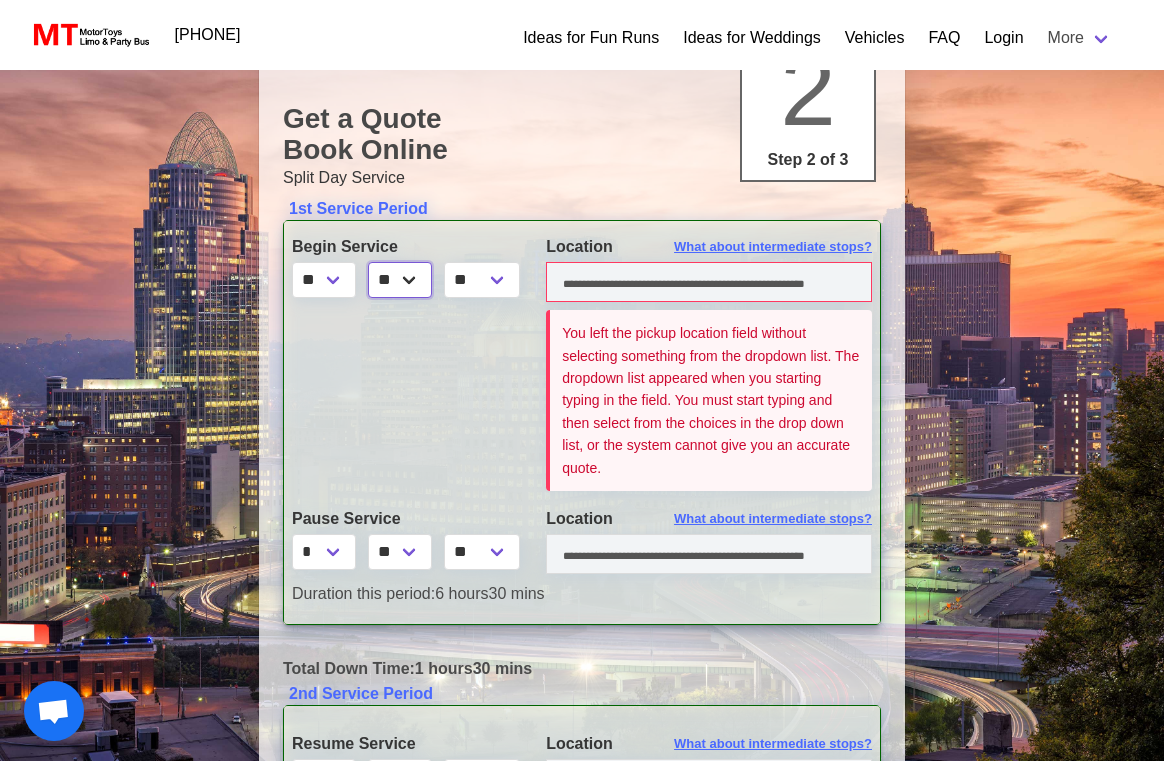 click on "** ** ** **" at bounding box center (400, 280) 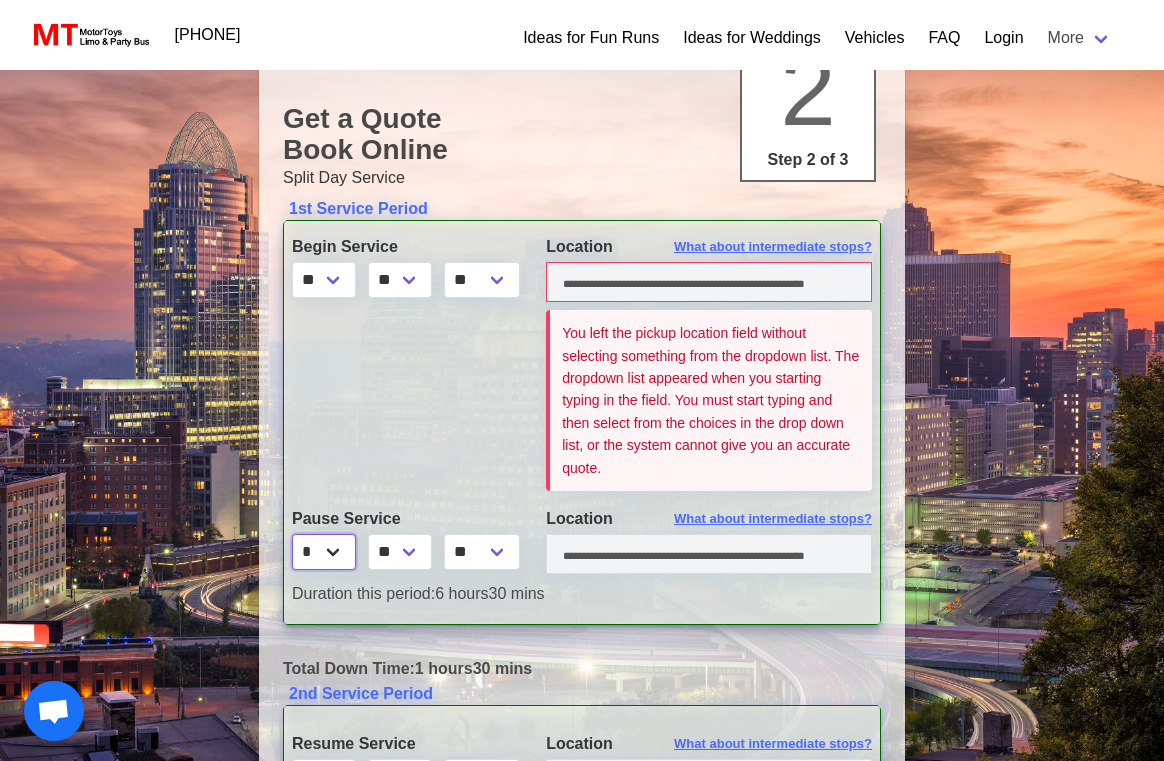 click on "* * * * * * * * * ** ** **" at bounding box center (324, 552) 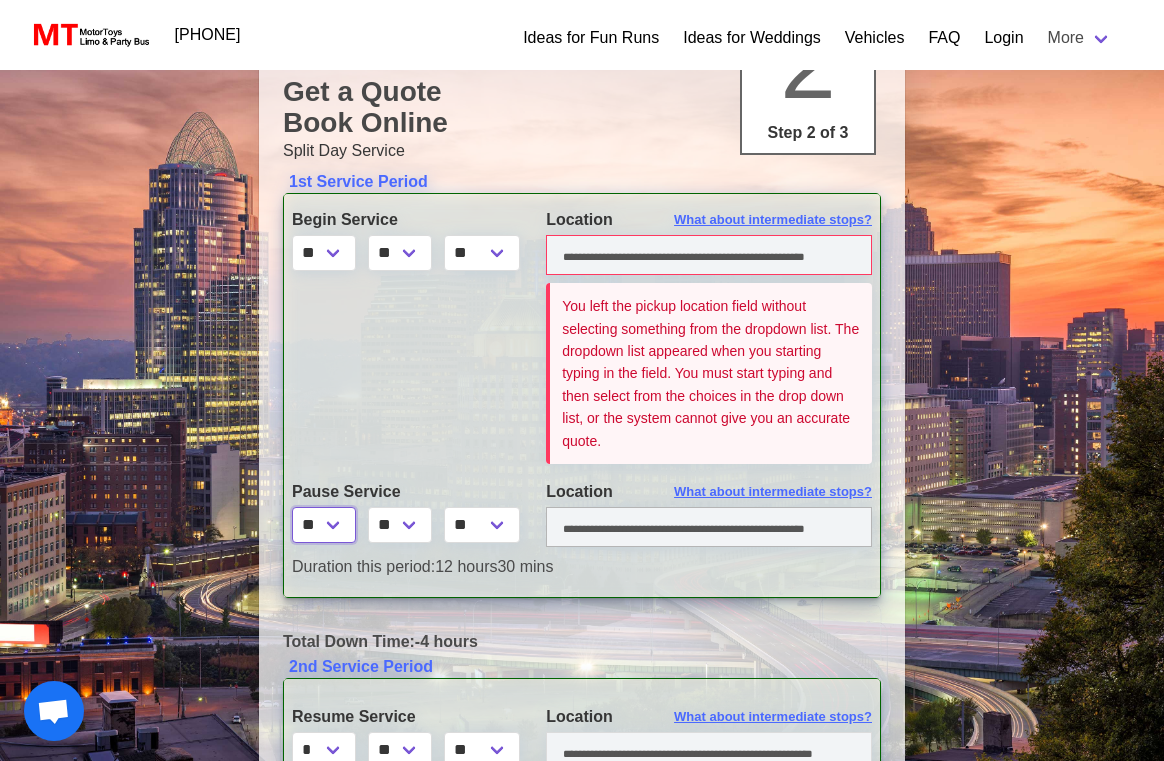 scroll, scrollTop: 207, scrollLeft: 0, axis: vertical 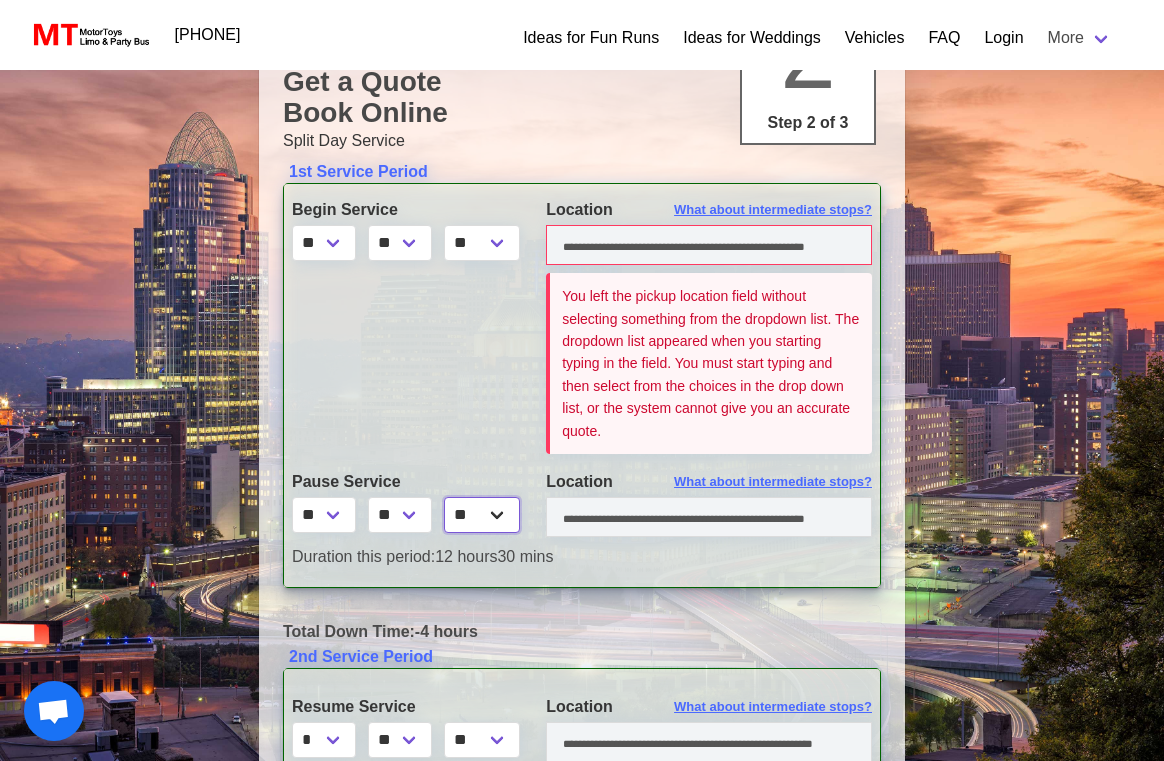 click on "**   **" at bounding box center [482, 515] 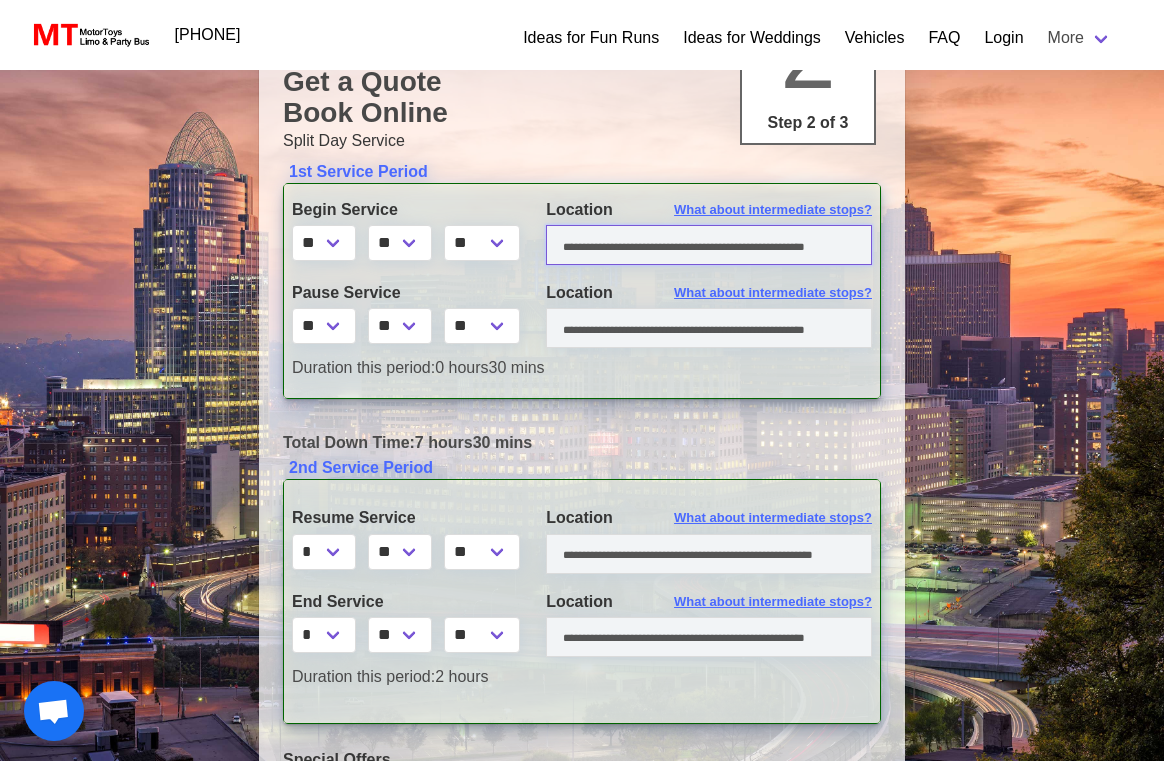click at bounding box center [709, 245] 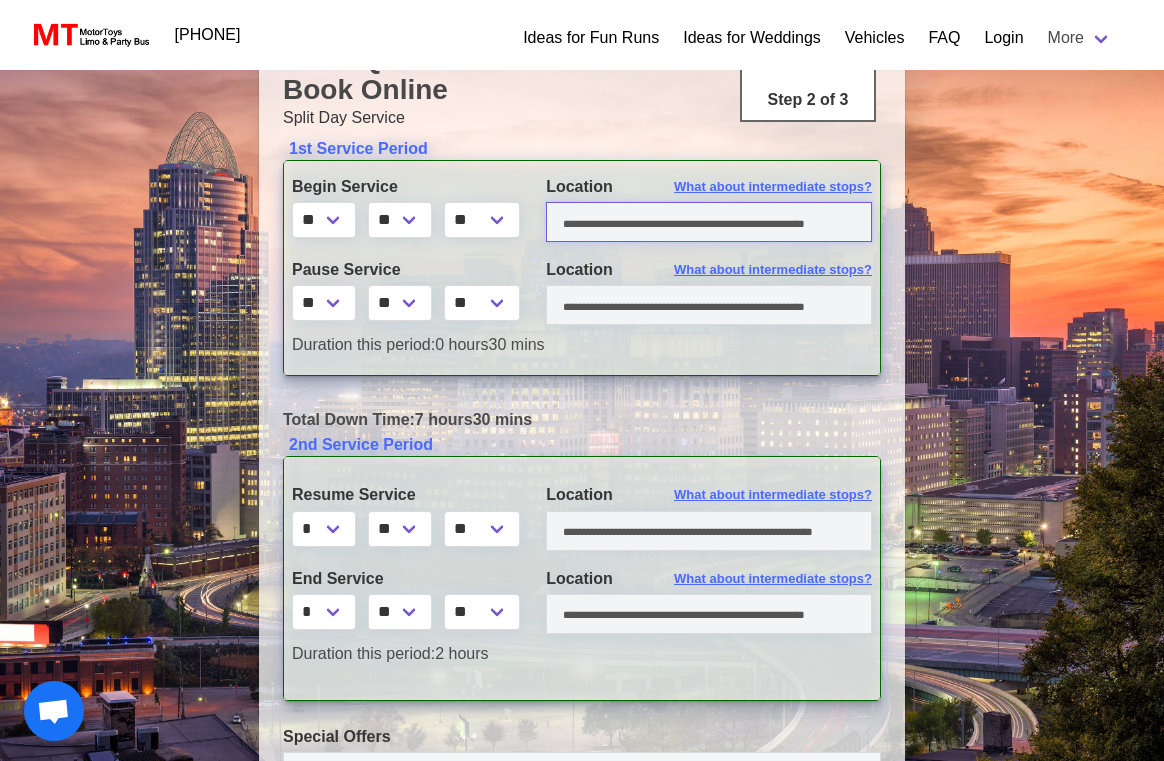 scroll, scrollTop: 236, scrollLeft: 0, axis: vertical 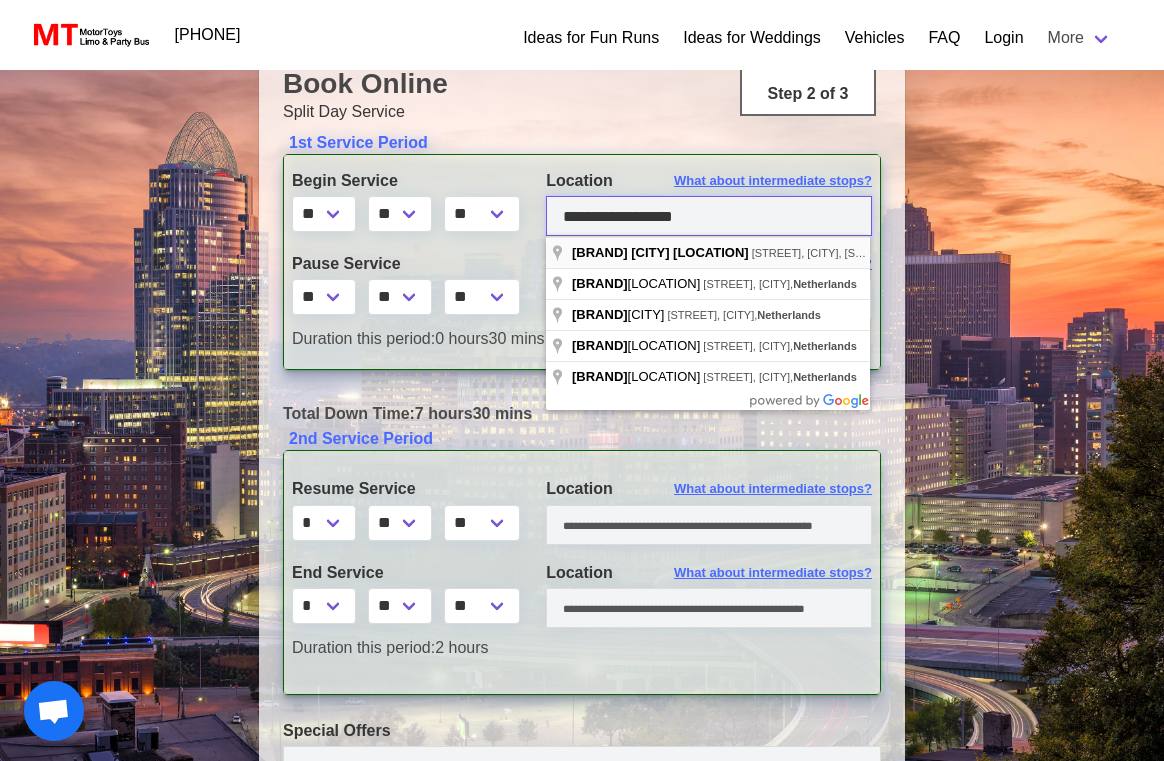 type on "**********" 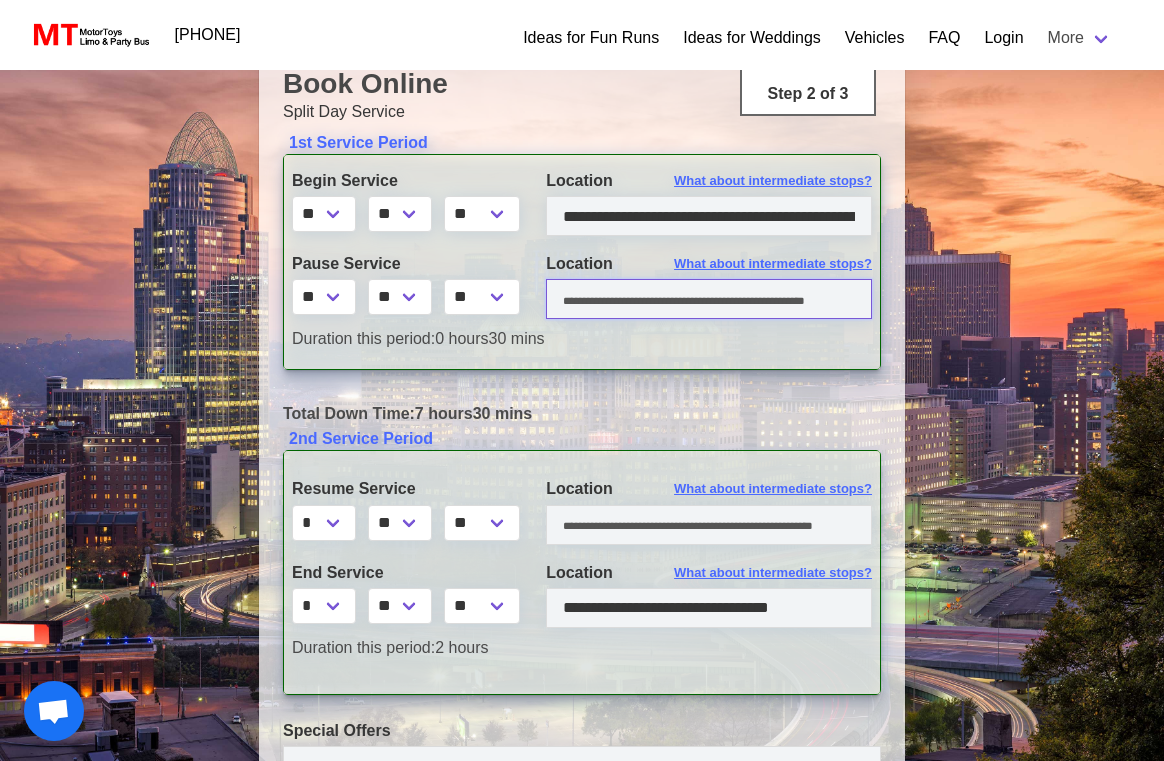 click at bounding box center (709, 299) 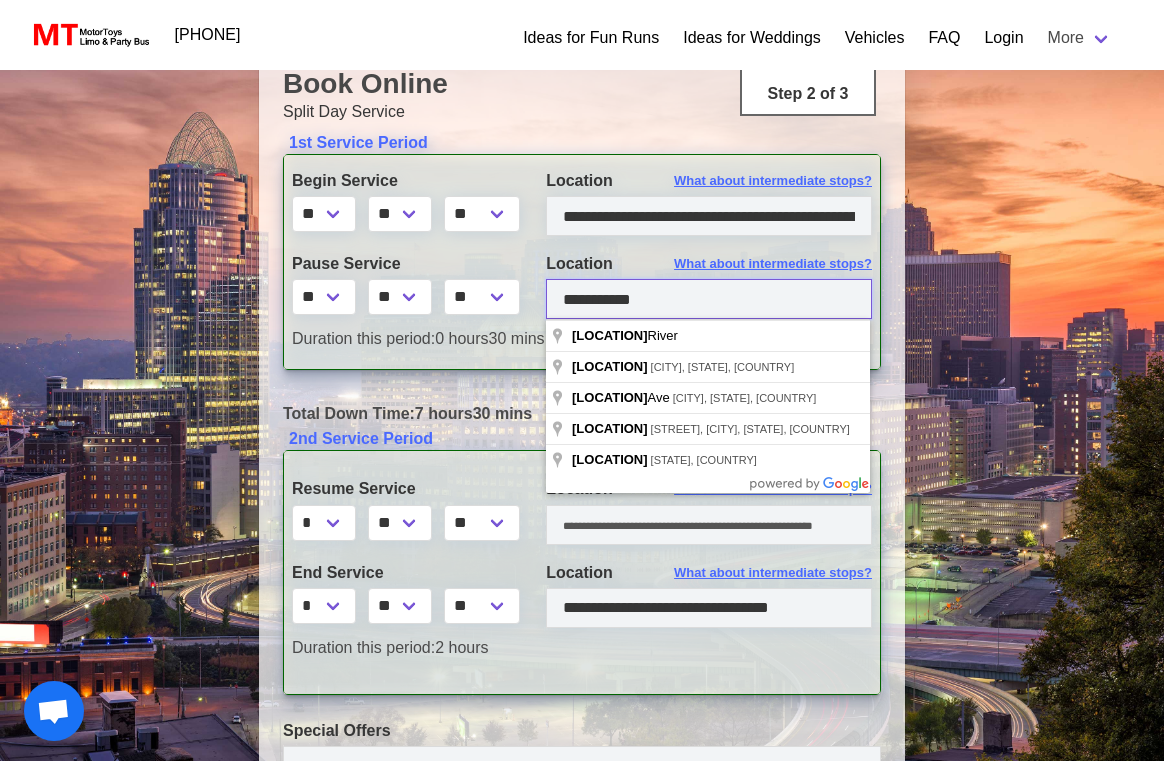 type on "**********" 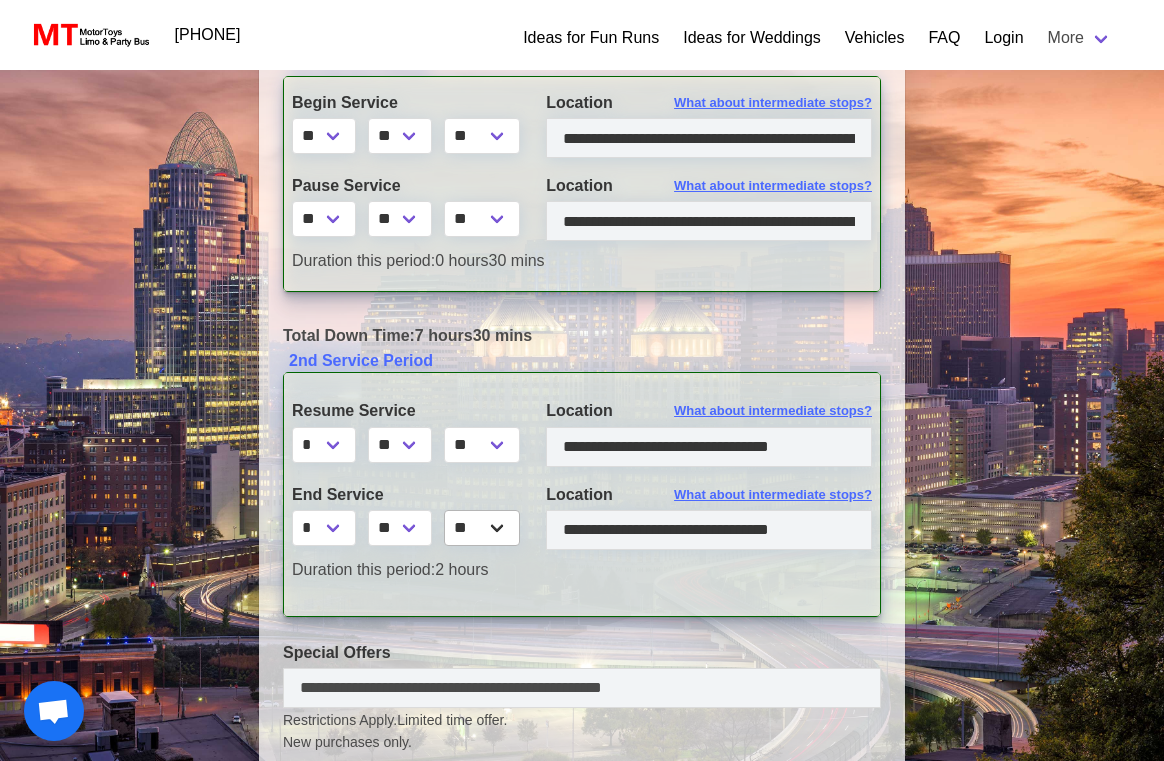 scroll, scrollTop: 313, scrollLeft: 0, axis: vertical 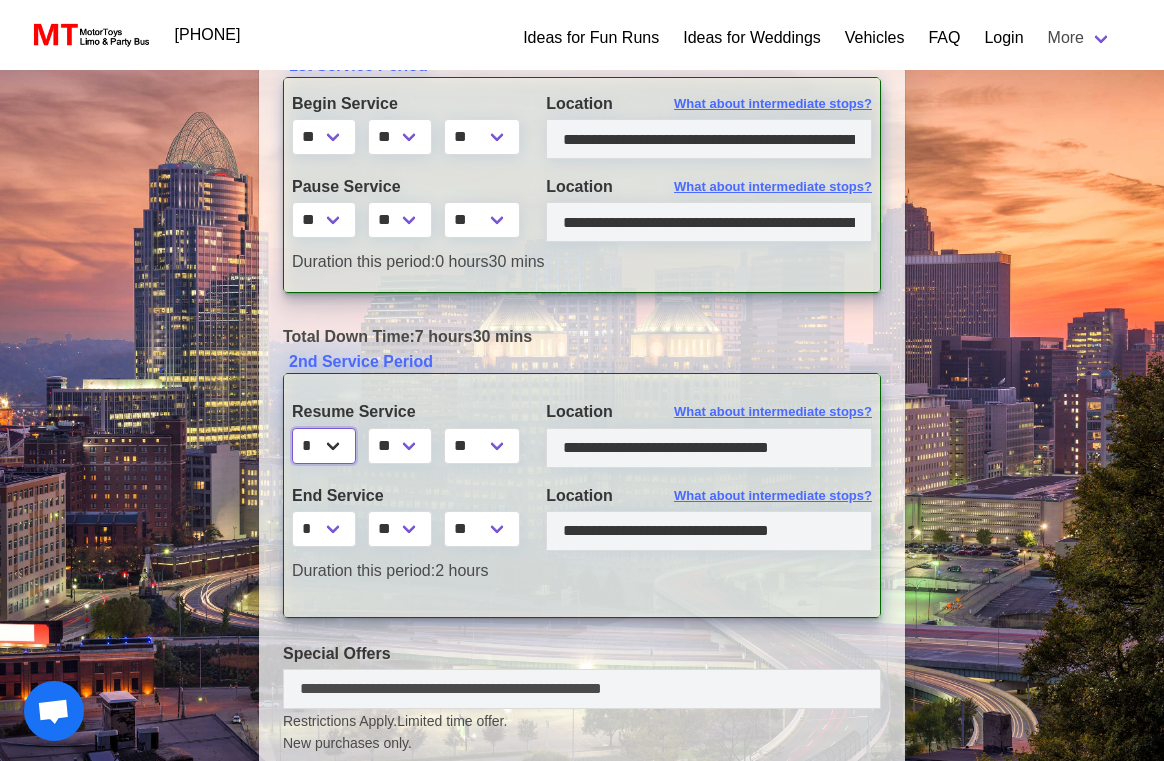 click on "* * * * * * * * * ** ** **" at bounding box center (324, 446) 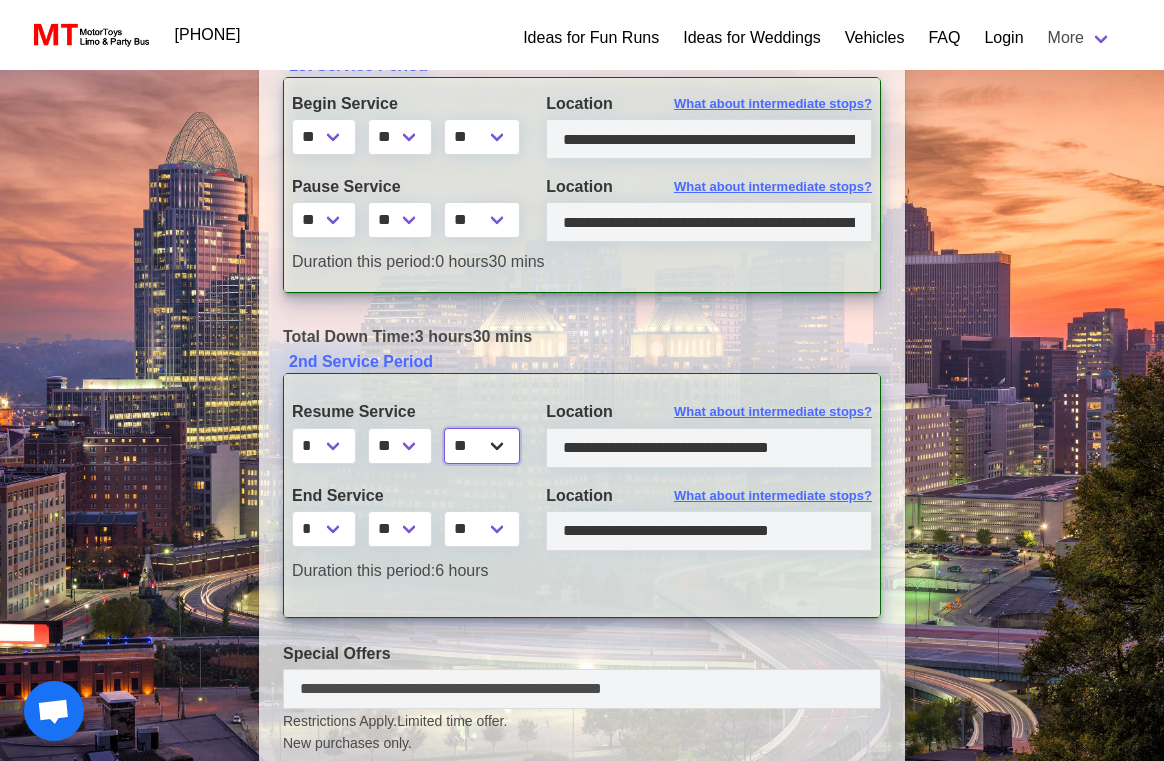 click on "**   **" at bounding box center (482, 446) 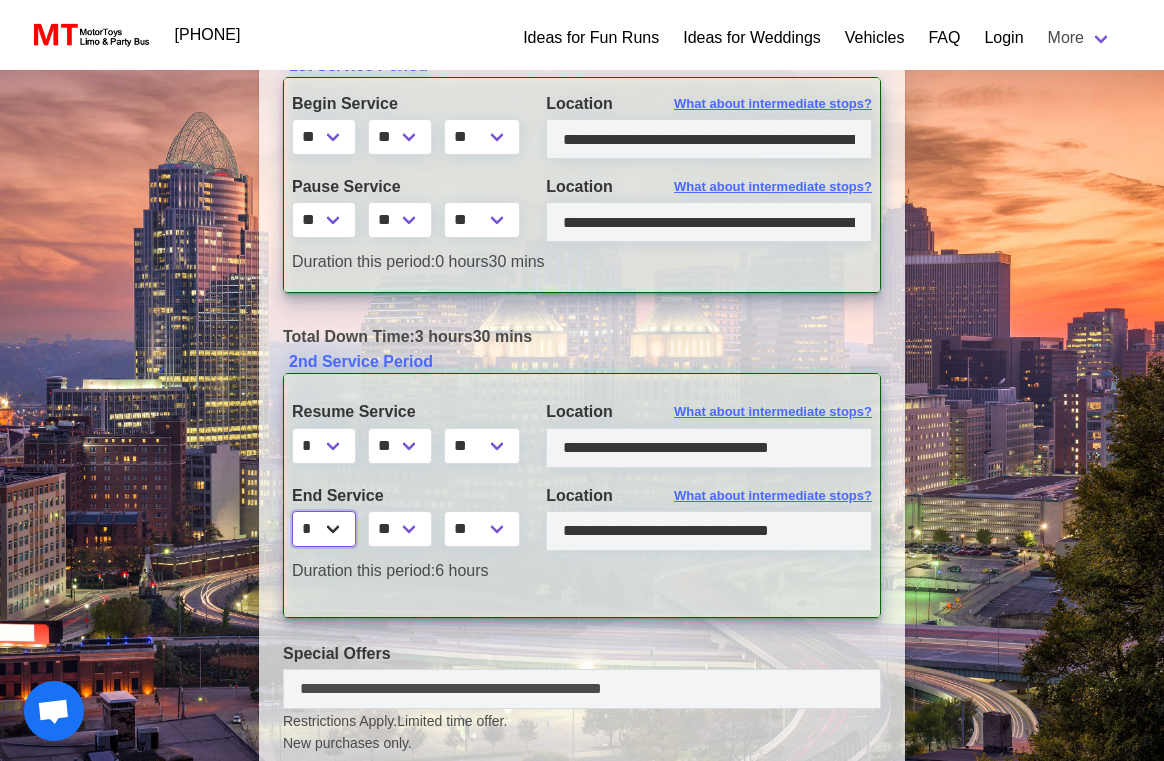 click on "* * * * * * * * * ** ** **" at bounding box center (324, 529) 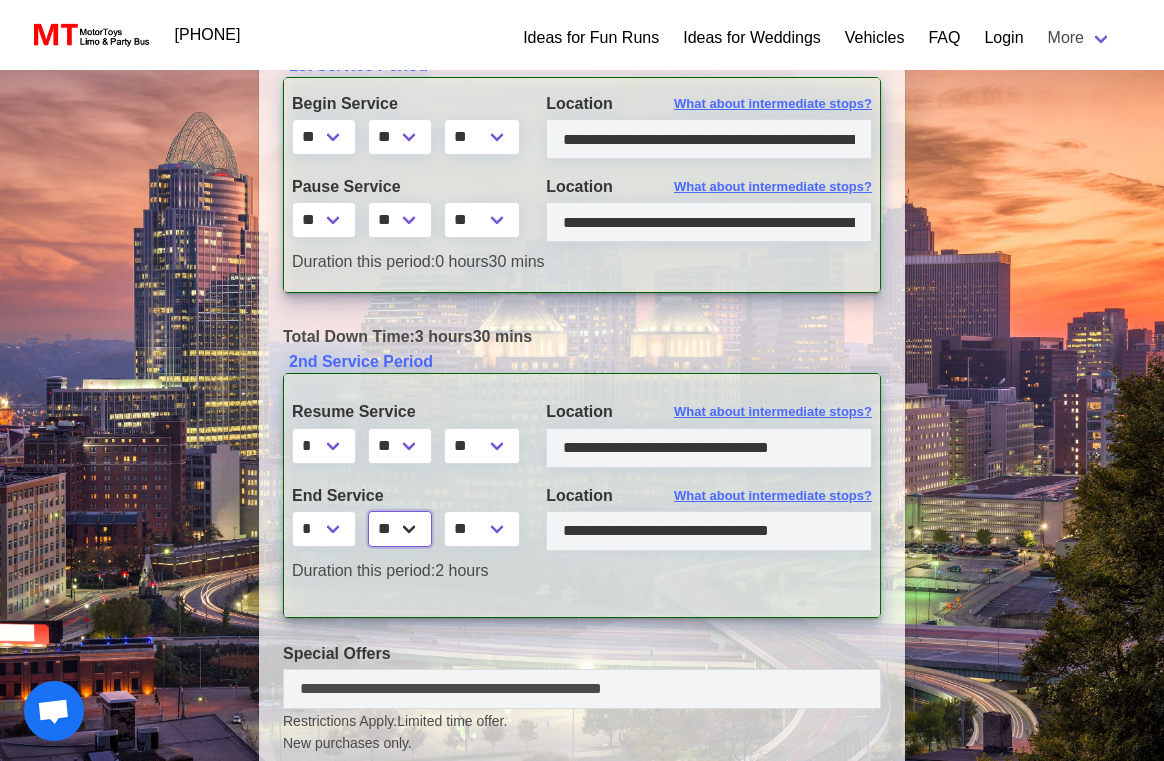 click on "** ** ** **" at bounding box center (400, 529) 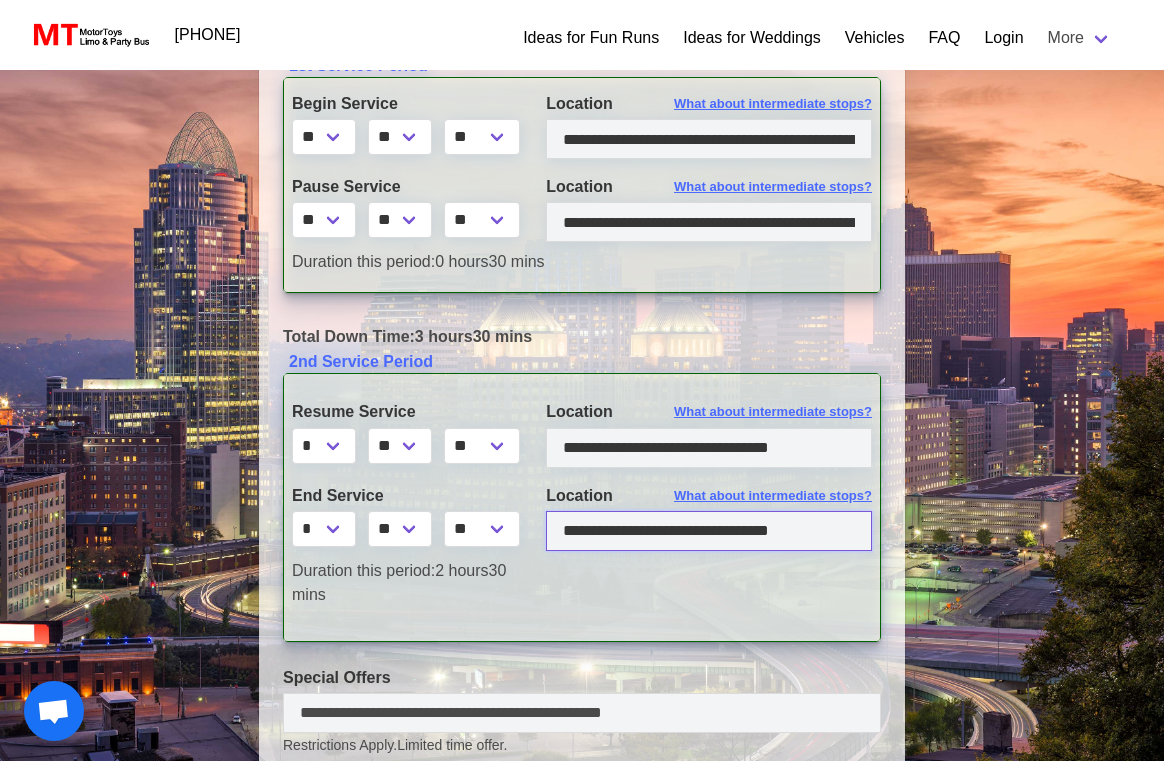 click at bounding box center (709, 531) 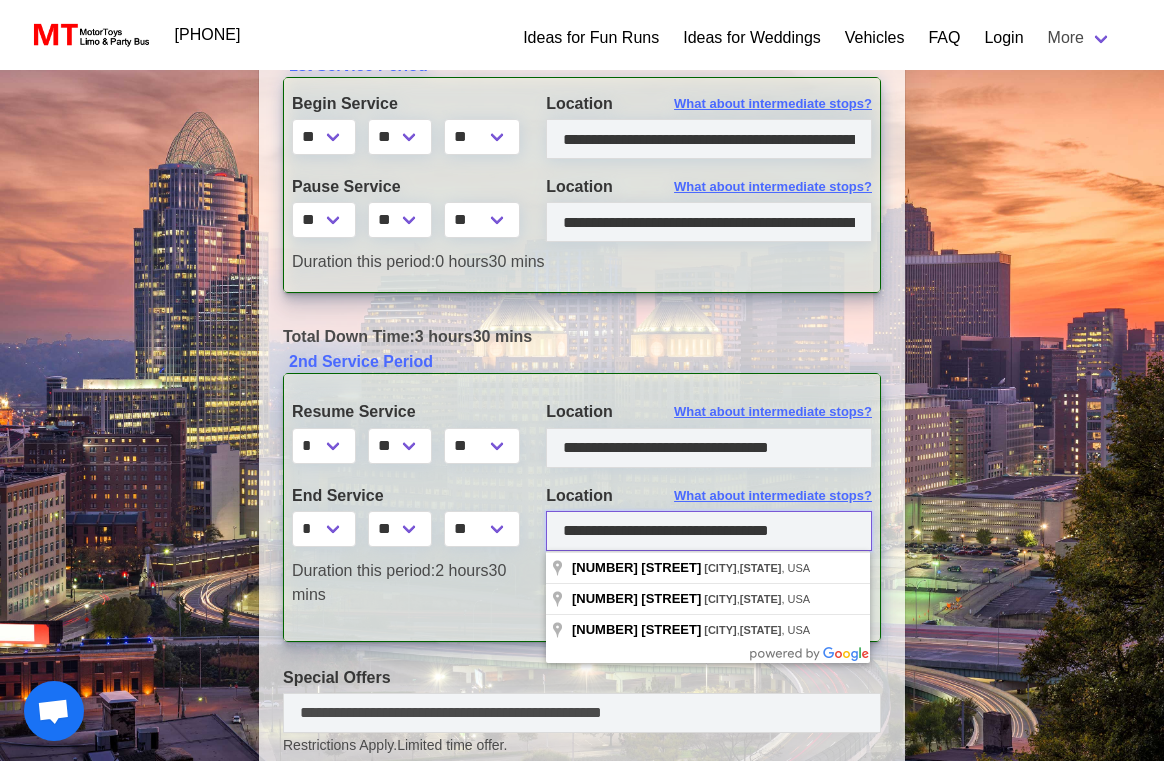 drag, startPoint x: 826, startPoint y: 533, endPoint x: 541, endPoint y: 533, distance: 285 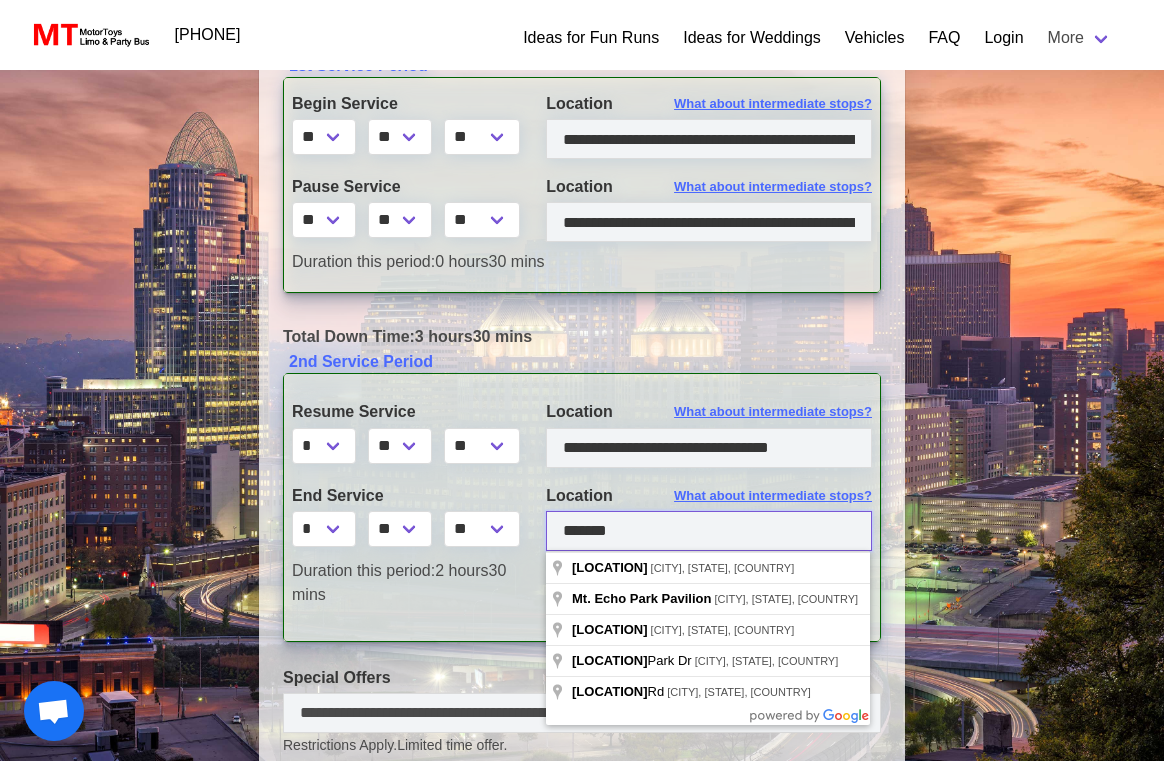 type on "*******" 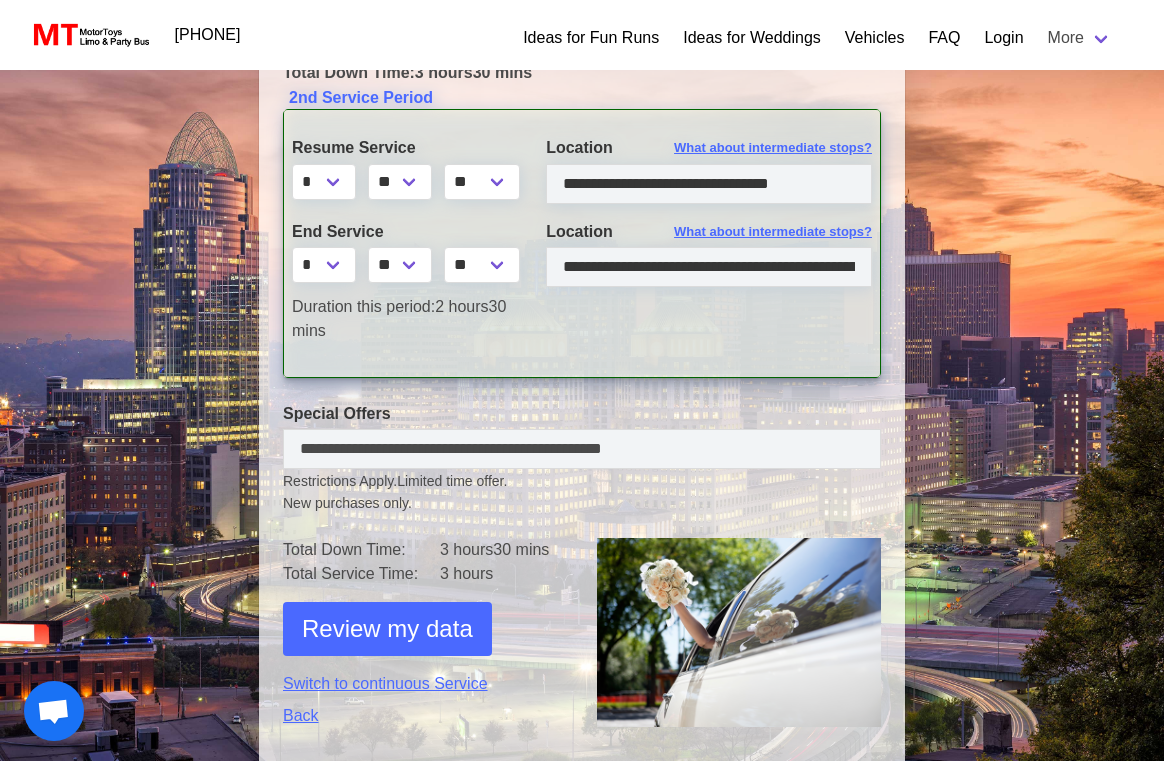 scroll, scrollTop: 578, scrollLeft: 0, axis: vertical 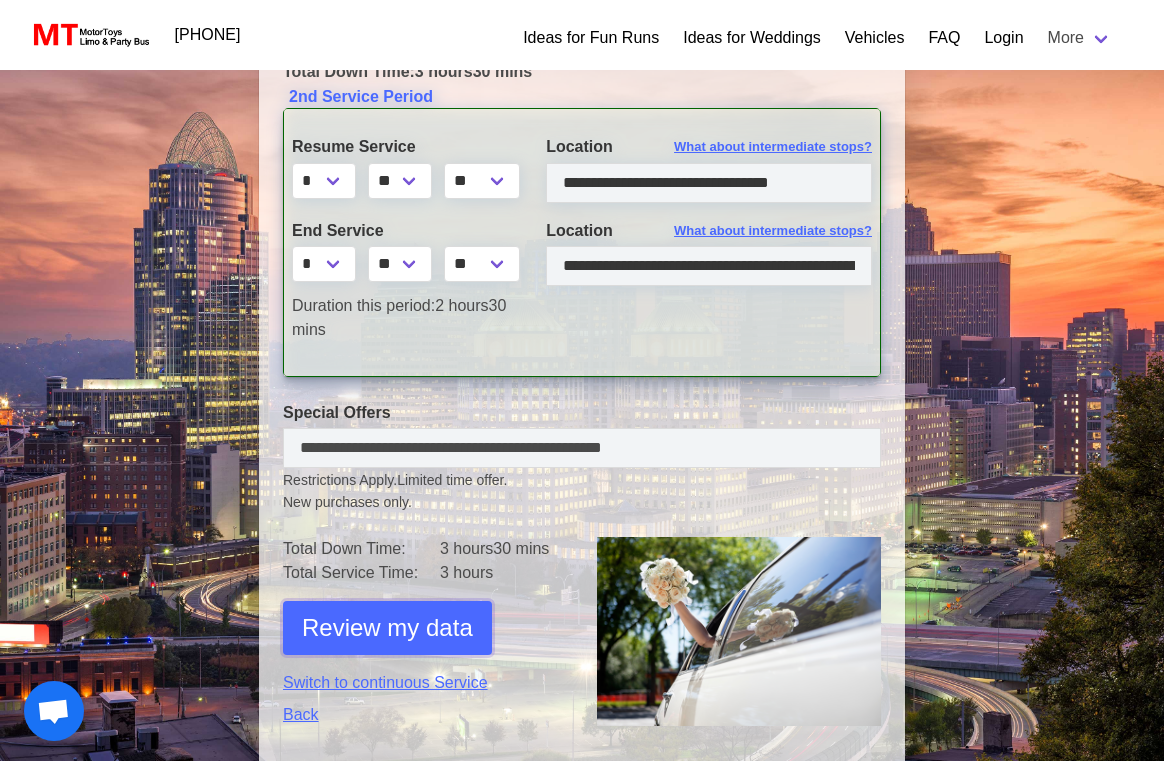 click on "Review my data" at bounding box center [387, 628] 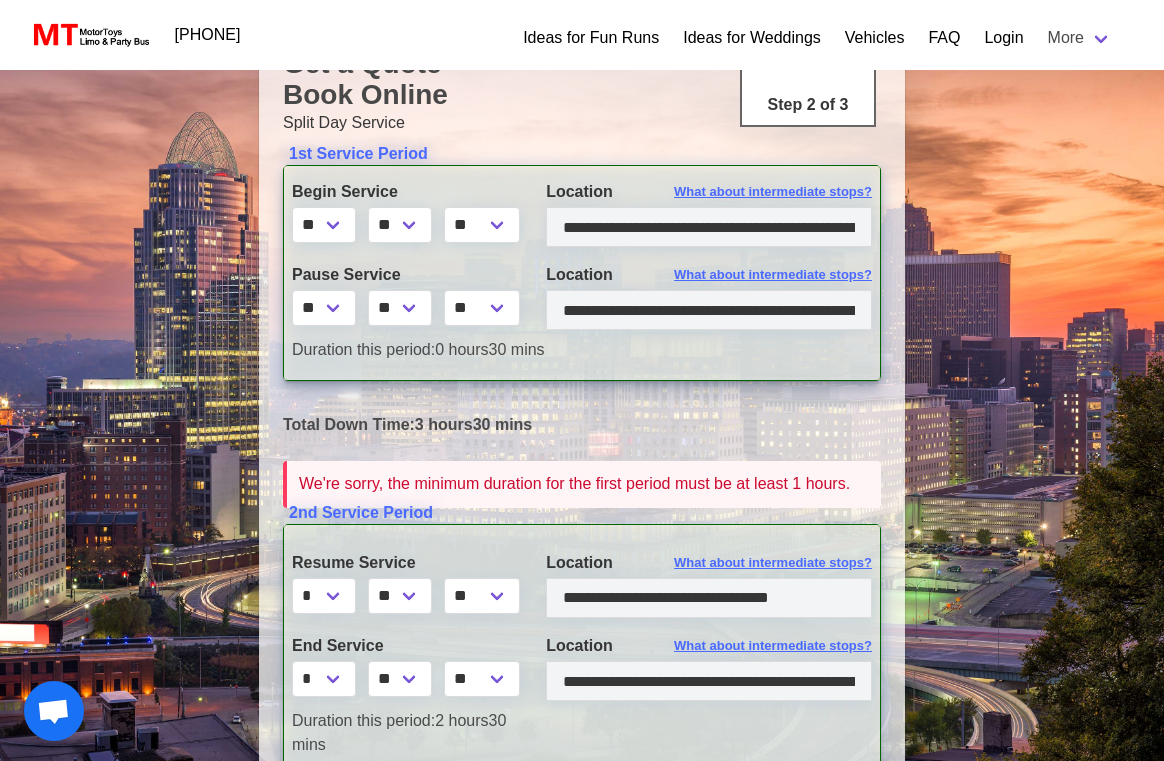 scroll, scrollTop: 206, scrollLeft: 0, axis: vertical 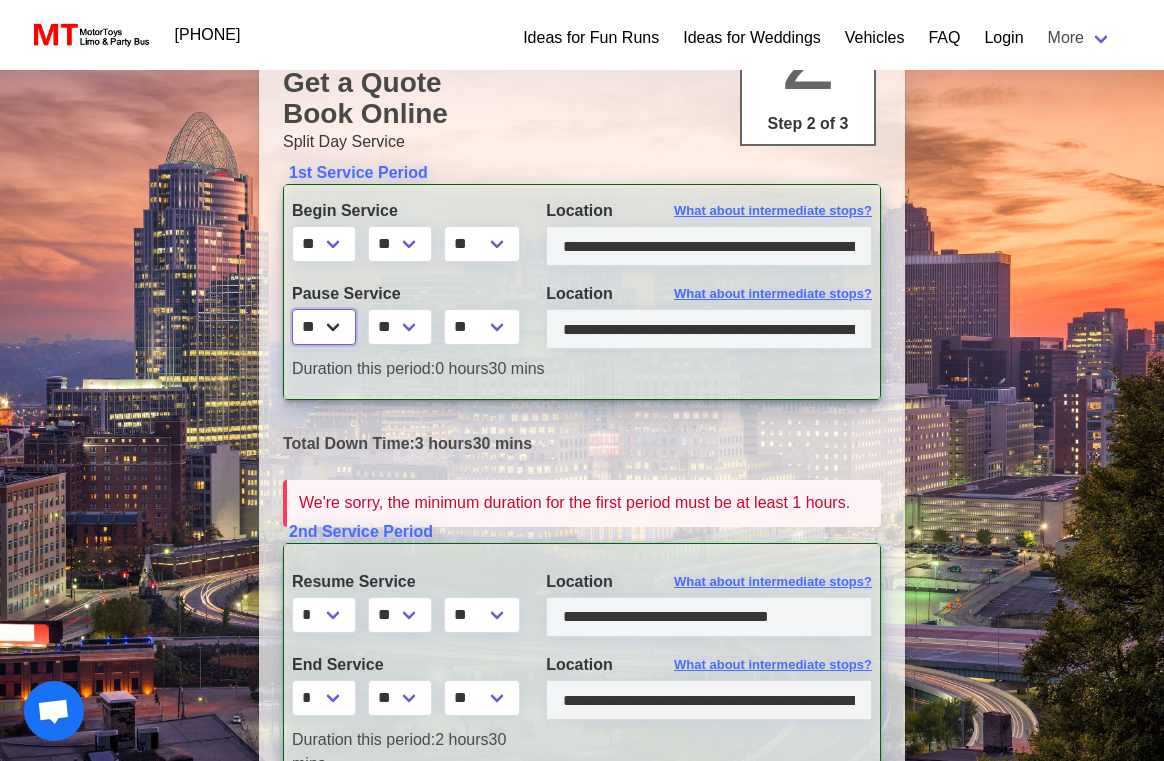 click on "* * * * * * * * * ** ** **" at bounding box center (324, 327) 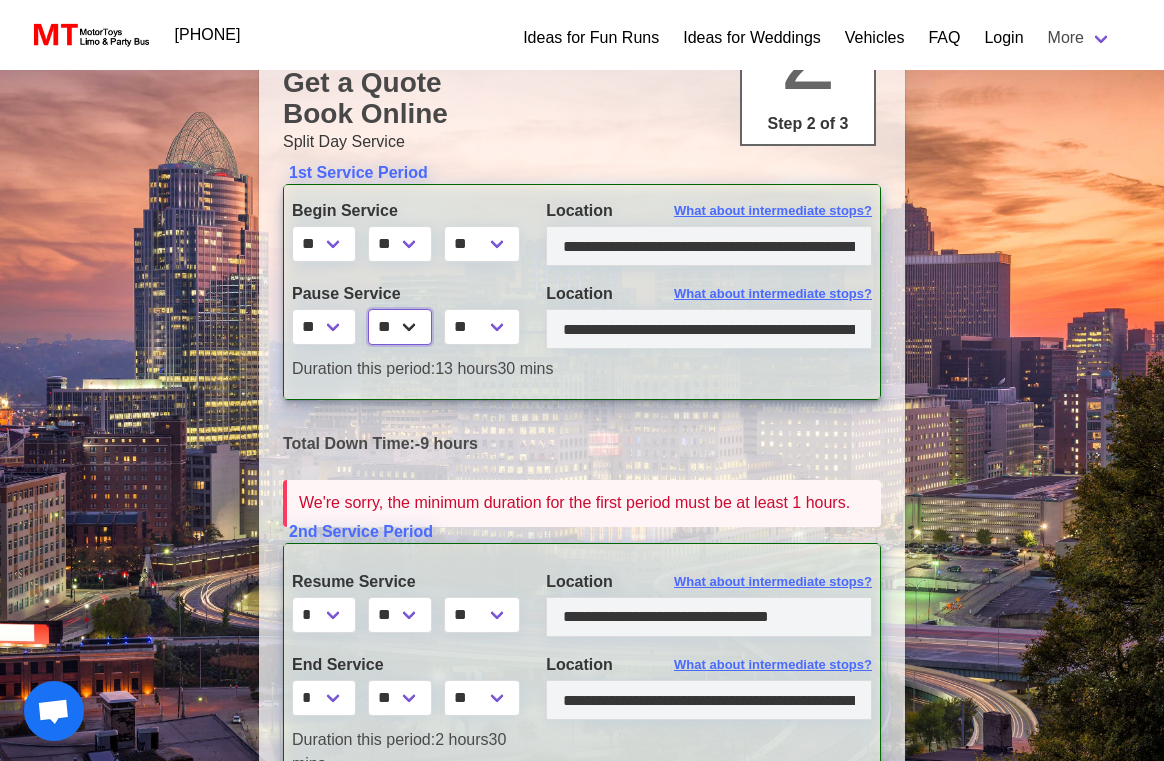 click on "** ** ** **" at bounding box center (400, 327) 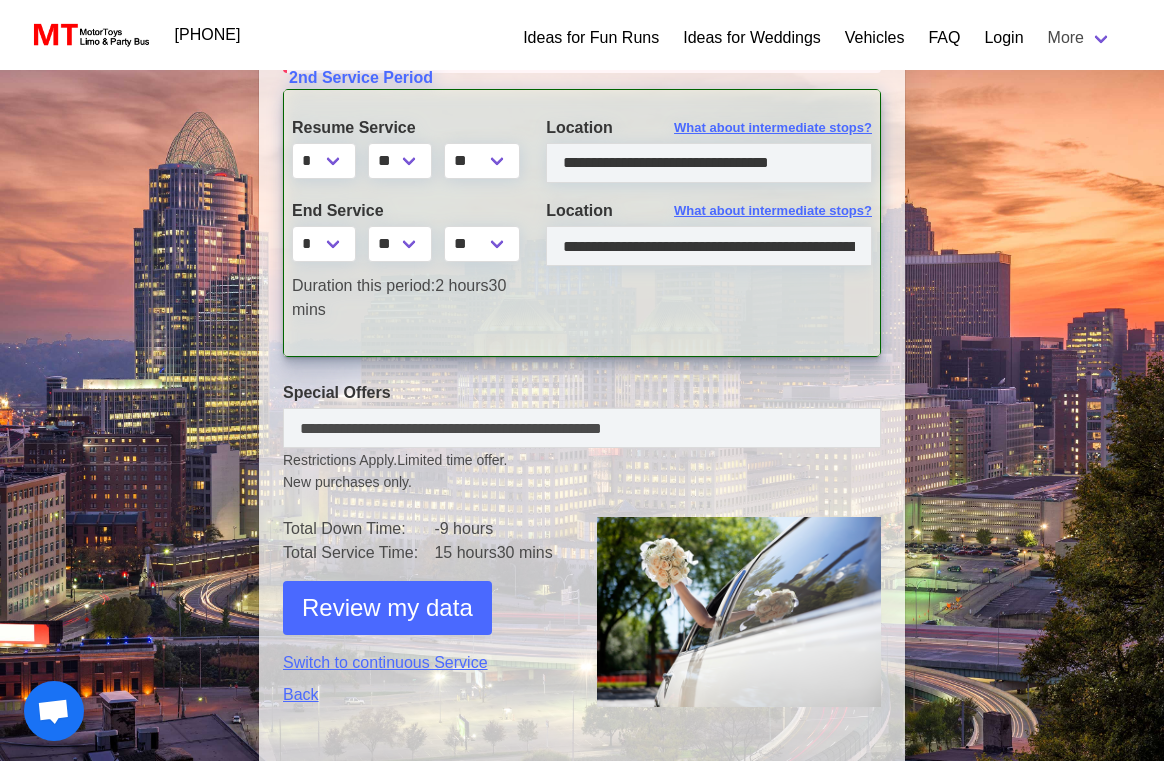 scroll, scrollTop: 715, scrollLeft: 0, axis: vertical 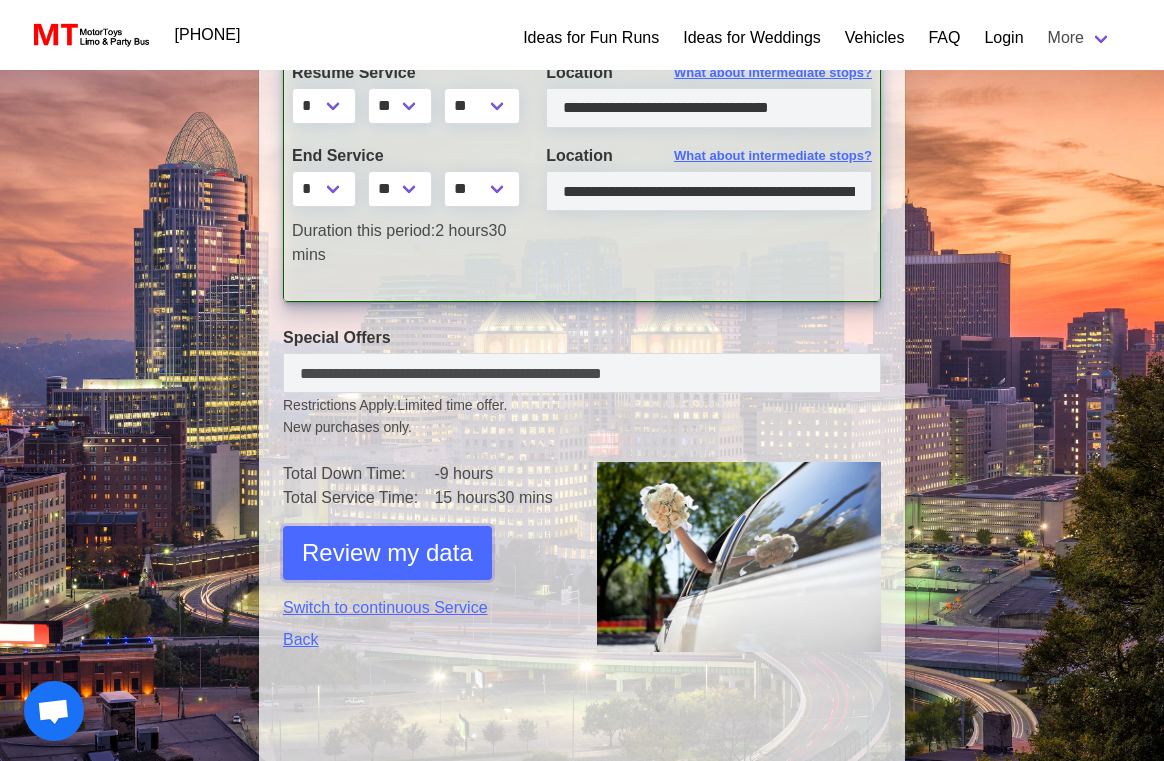 click on "Review my data" at bounding box center [387, 553] 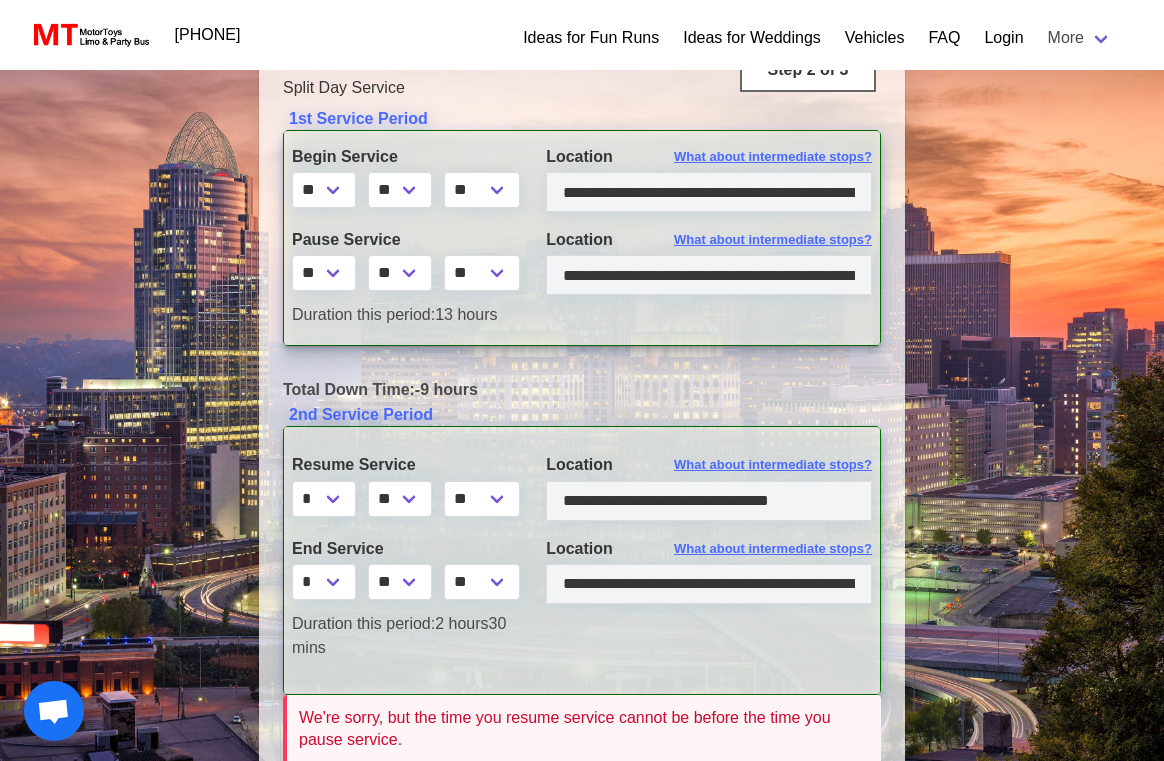 scroll, scrollTop: 261, scrollLeft: 0, axis: vertical 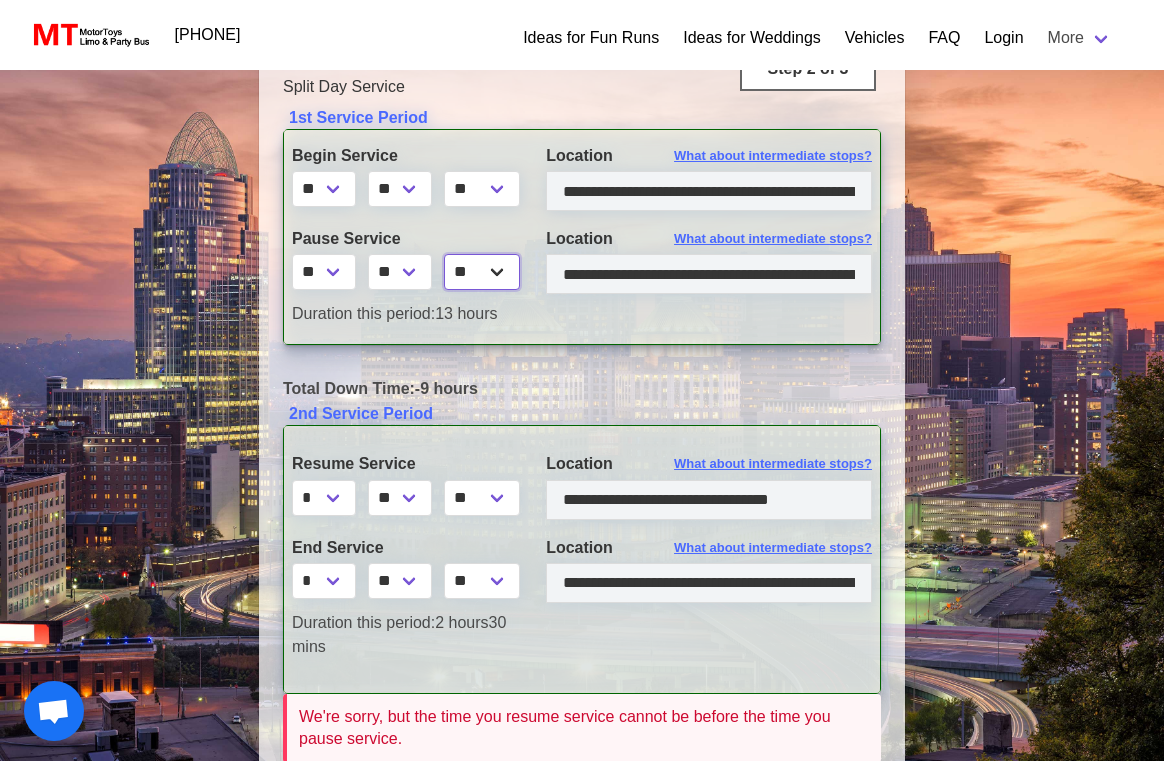 click on "**   **" at bounding box center (482, 272) 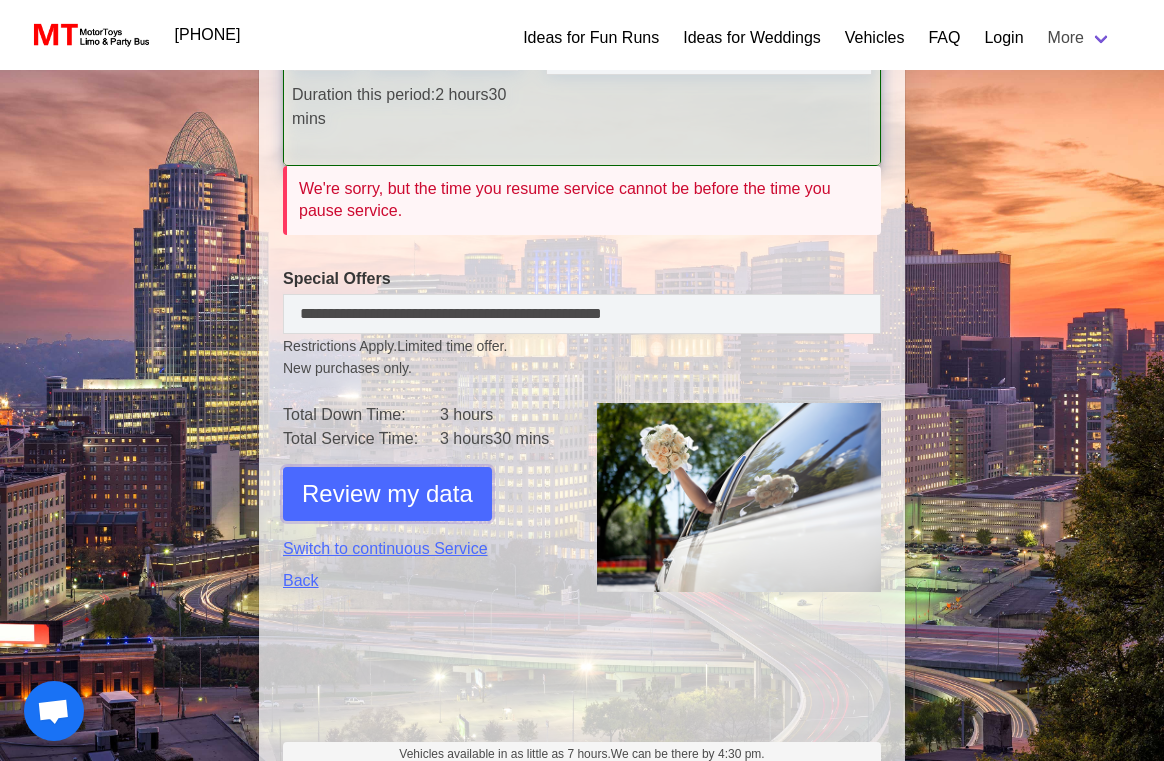 click on "Review my data" at bounding box center (387, 494) 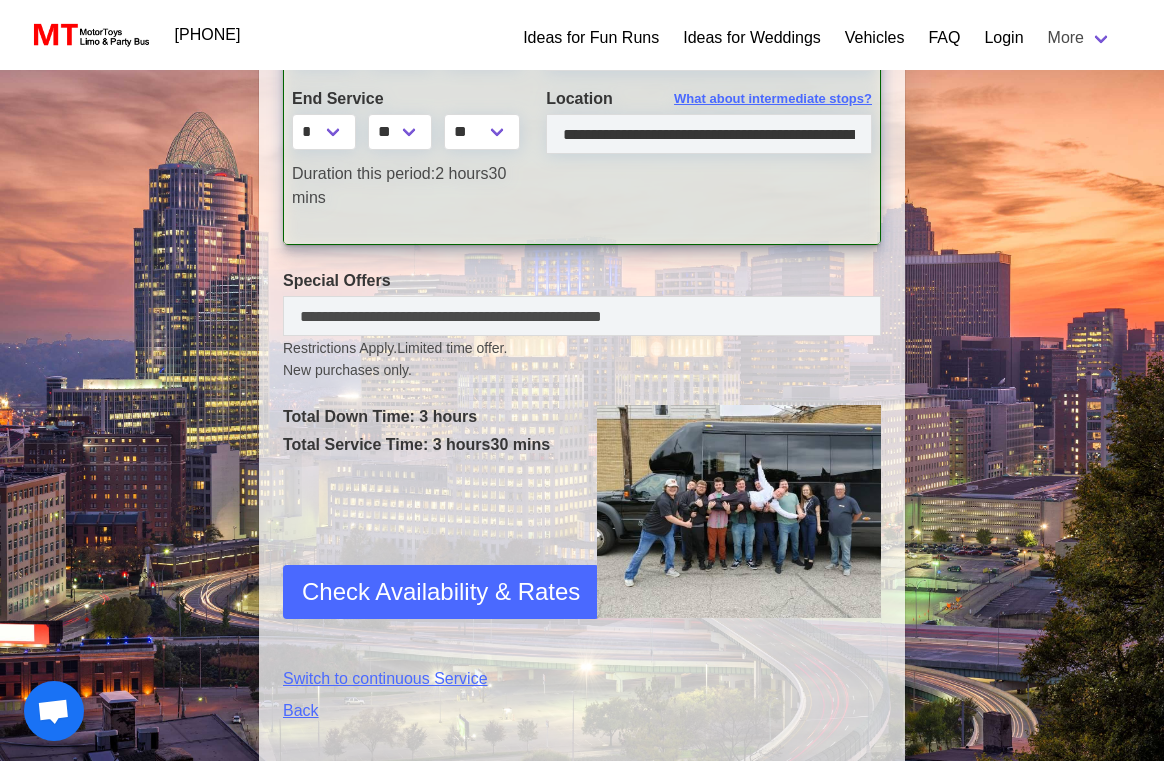 scroll, scrollTop: 926, scrollLeft: 0, axis: vertical 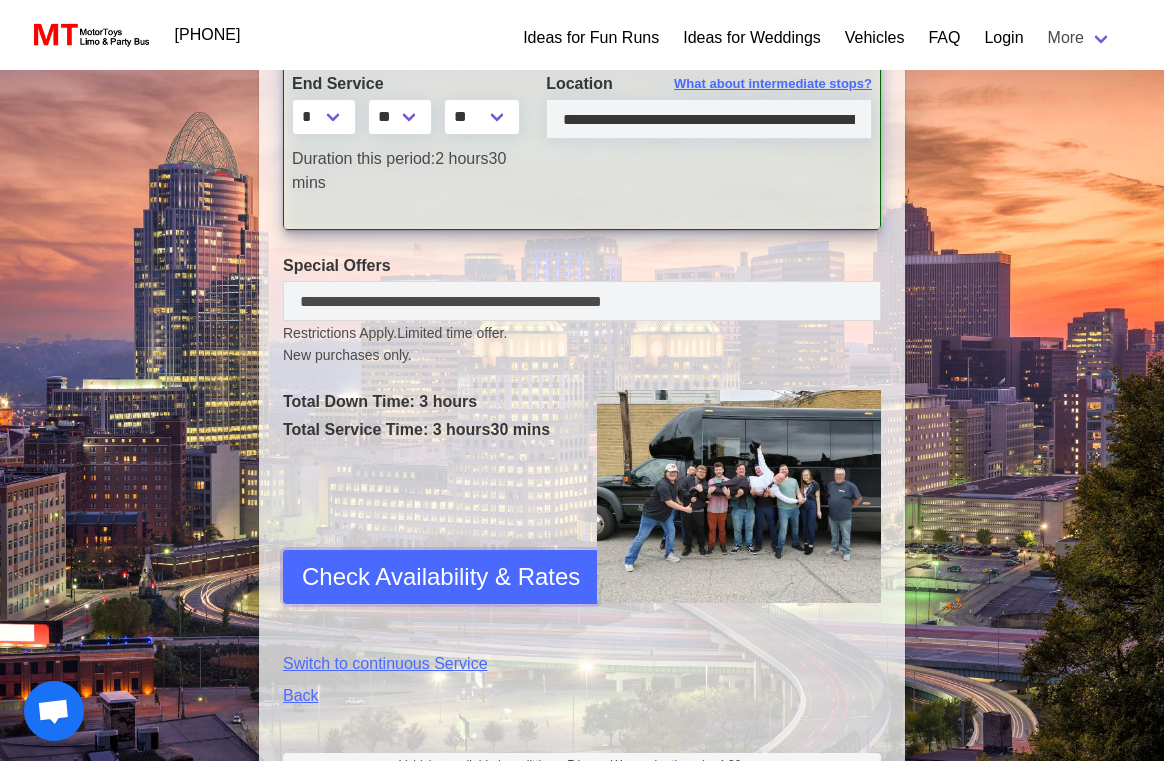 click on "Check Availability & Rates" at bounding box center (441, 577) 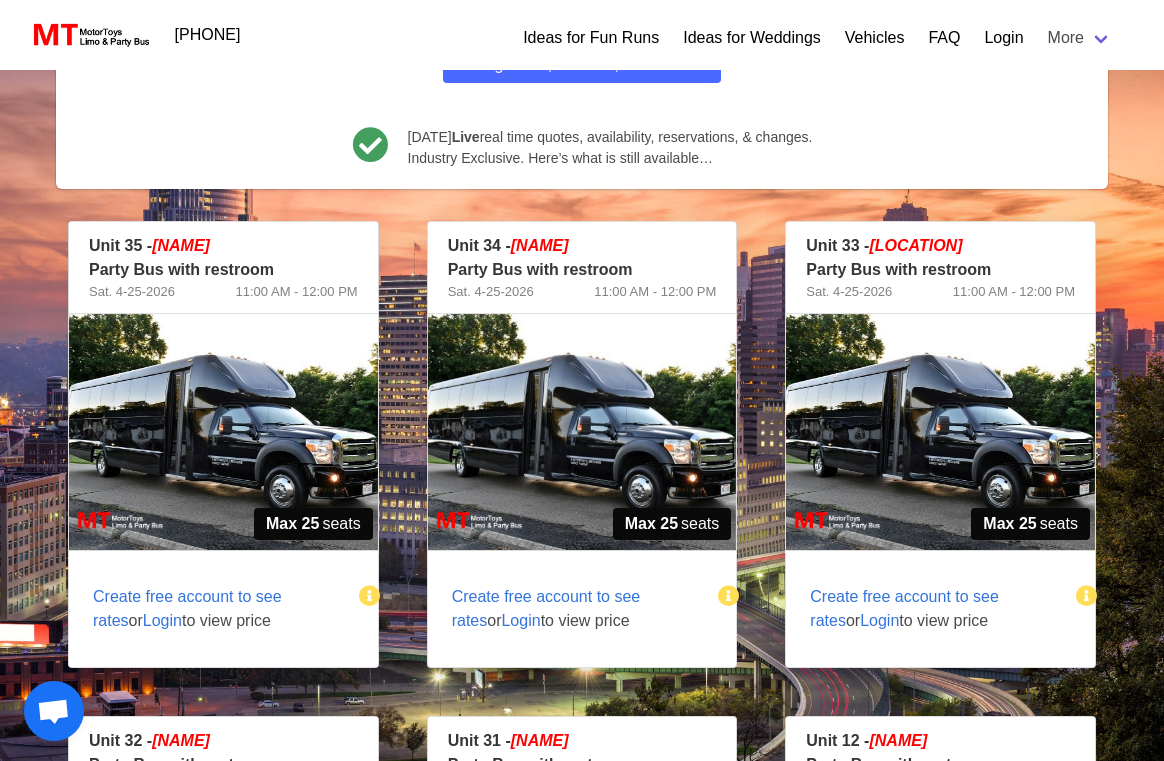 scroll, scrollTop: 302, scrollLeft: 0, axis: vertical 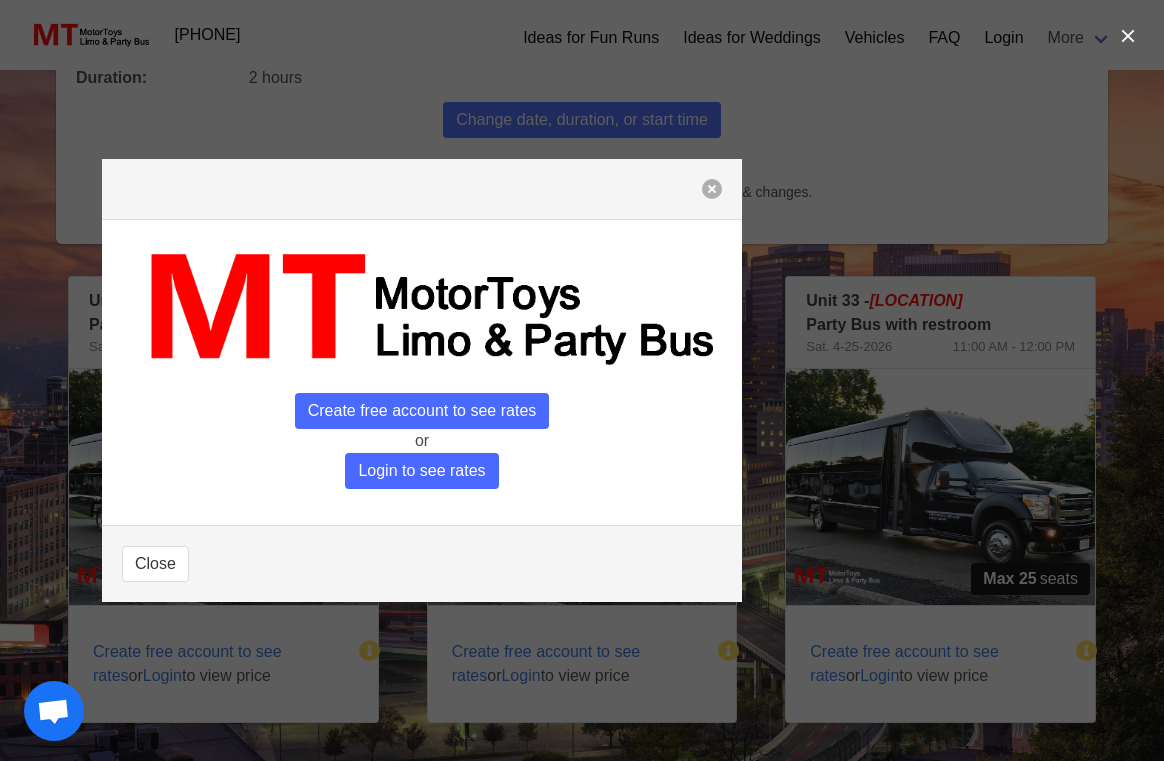 click at bounding box center (712, 189) 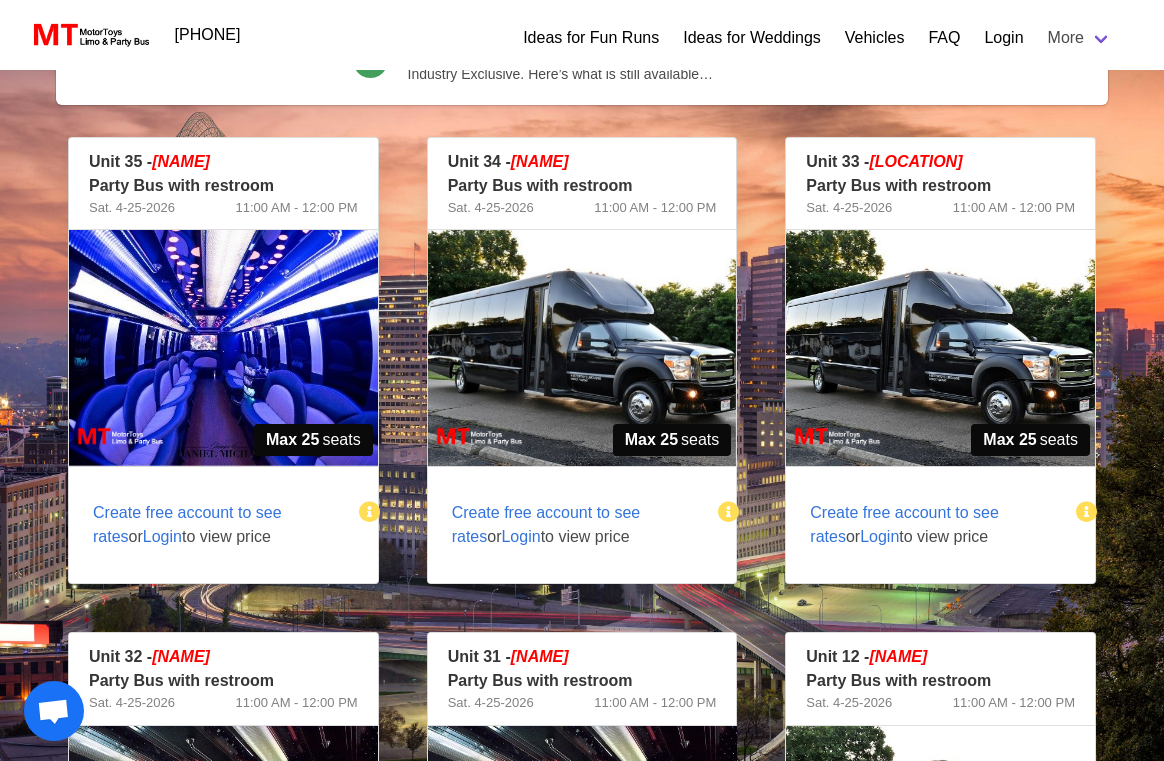 scroll, scrollTop: 445, scrollLeft: 0, axis: vertical 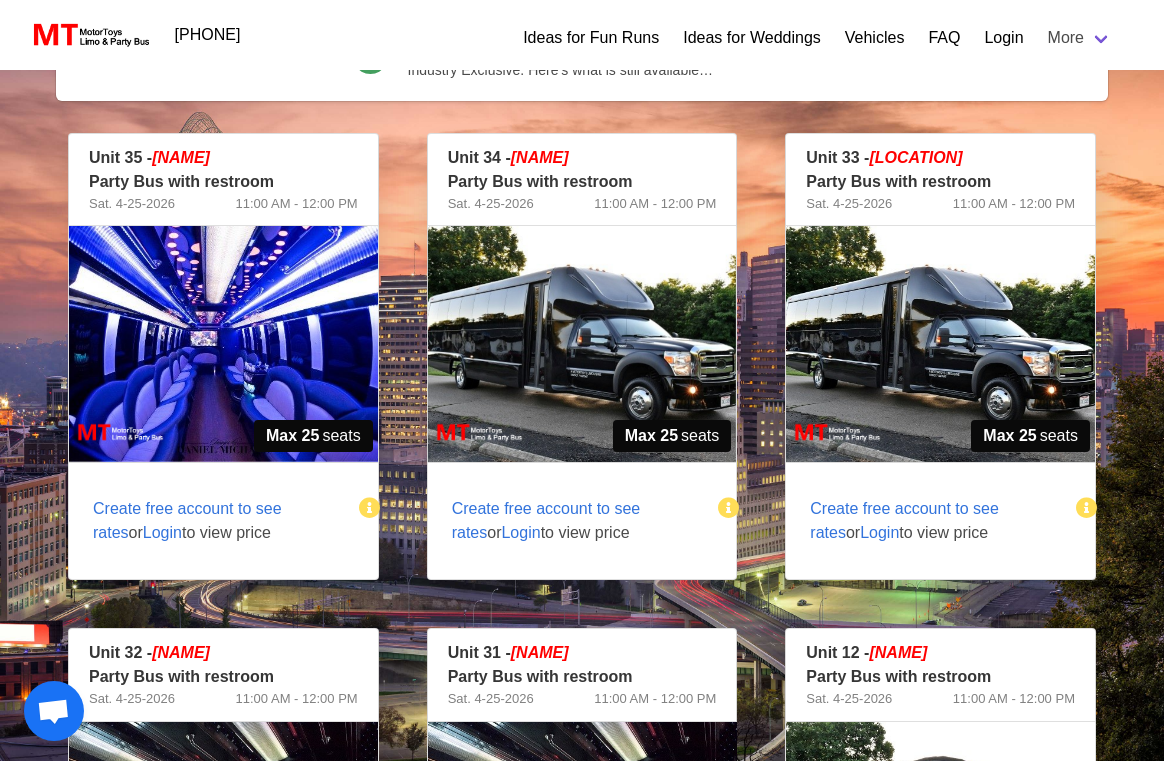 click at bounding box center (223, 344) 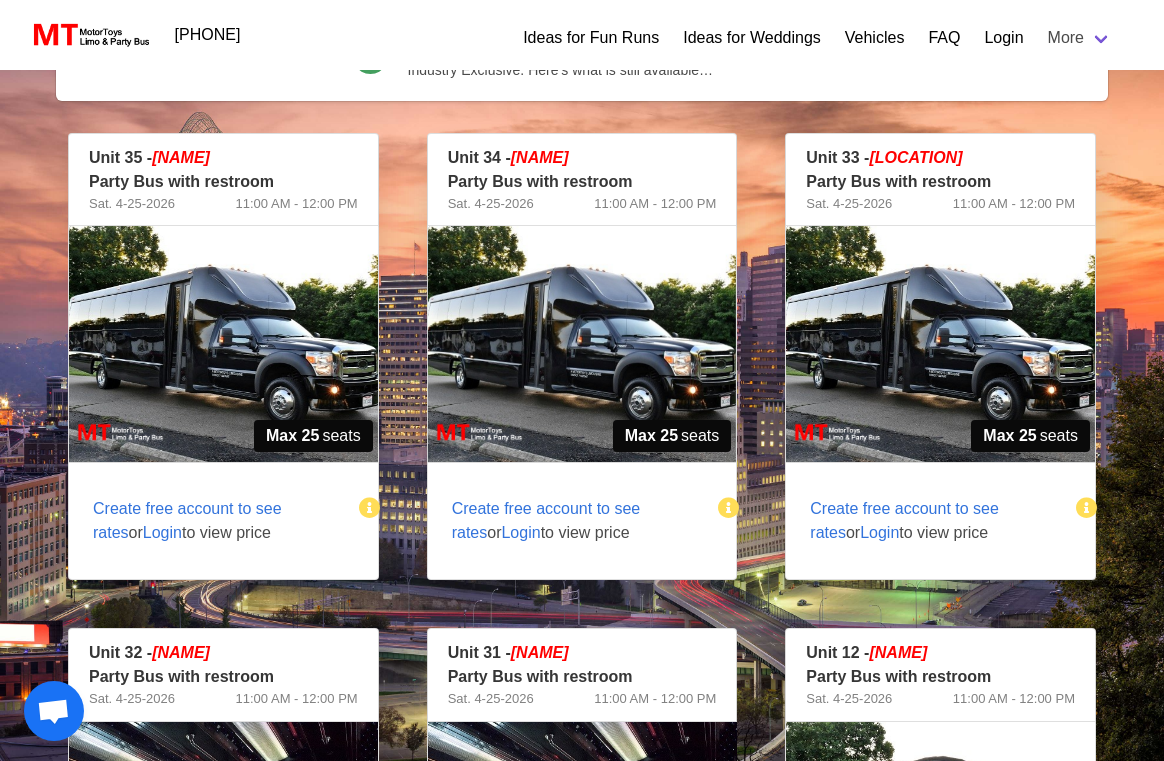 click at bounding box center (223, 344) 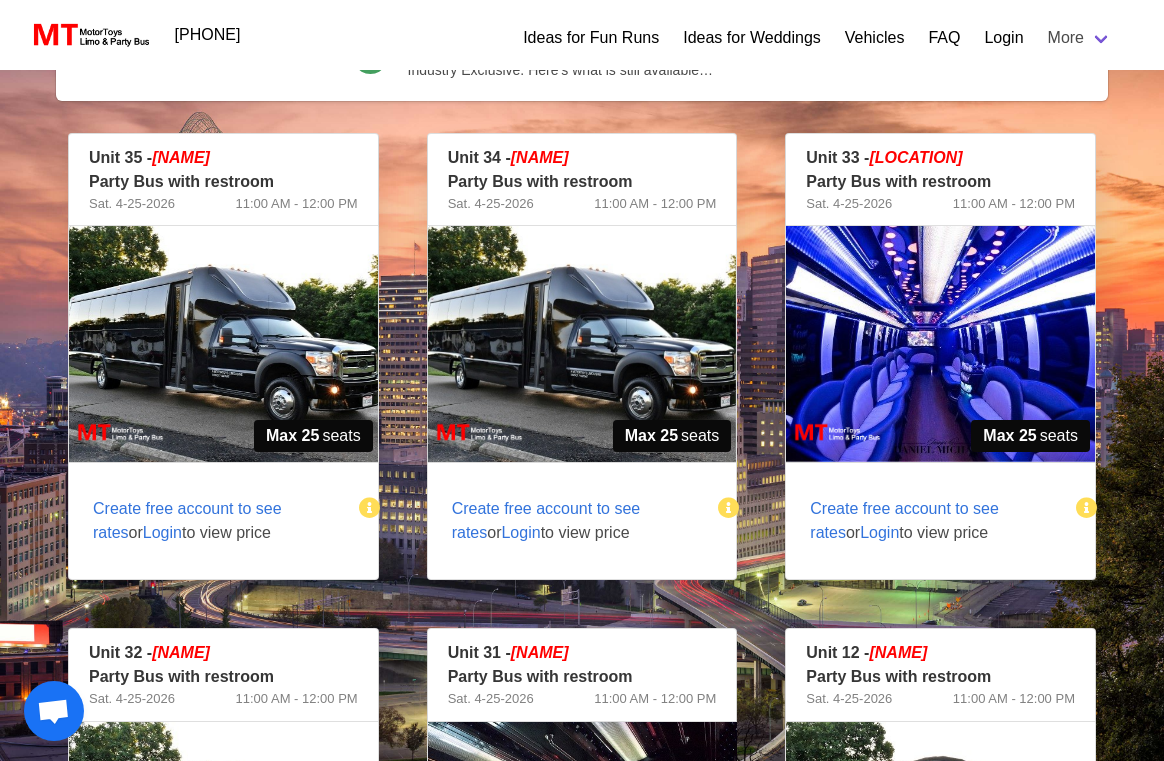 click on "Create free account to see rates" at bounding box center [187, 520] 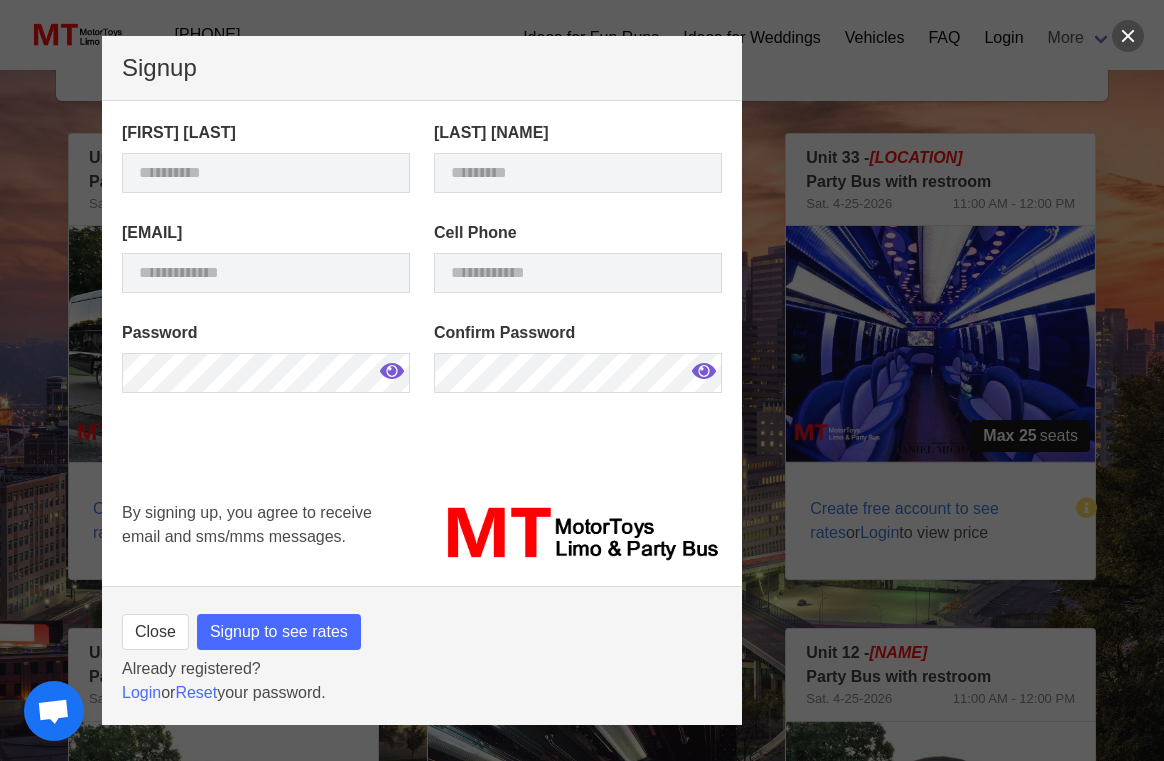 click at bounding box center (1128, 36) 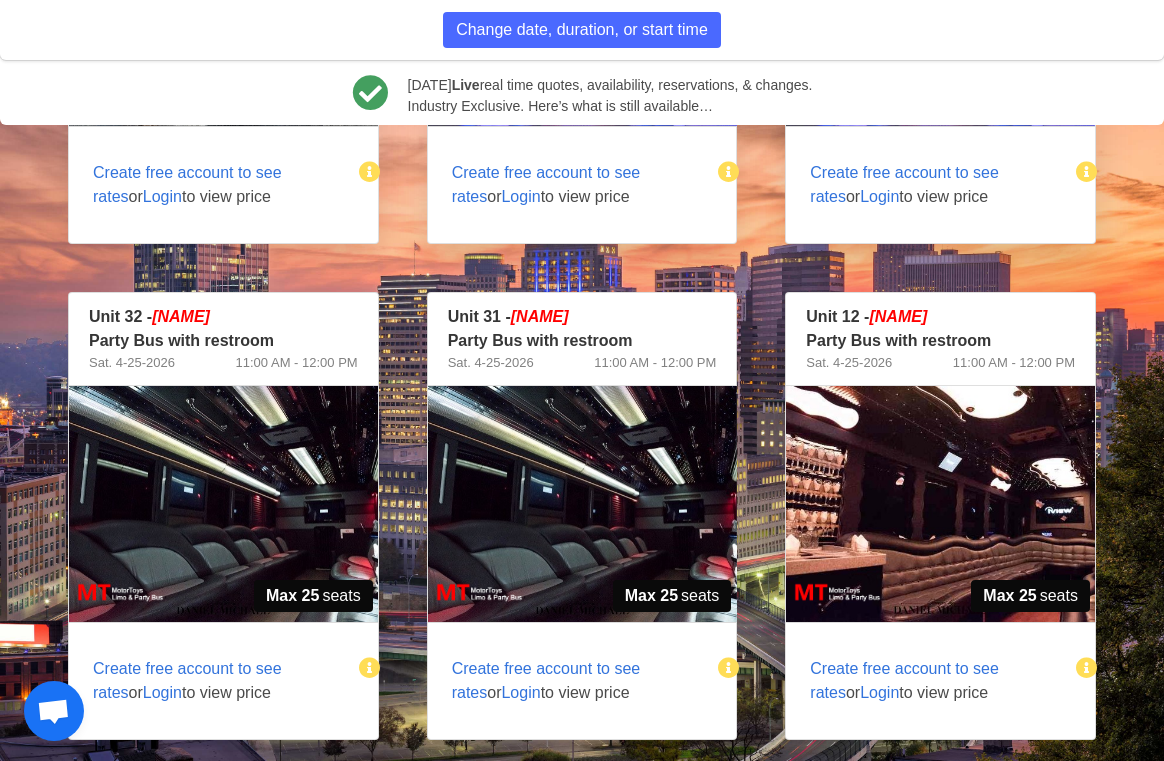 scroll, scrollTop: 1101, scrollLeft: 0, axis: vertical 